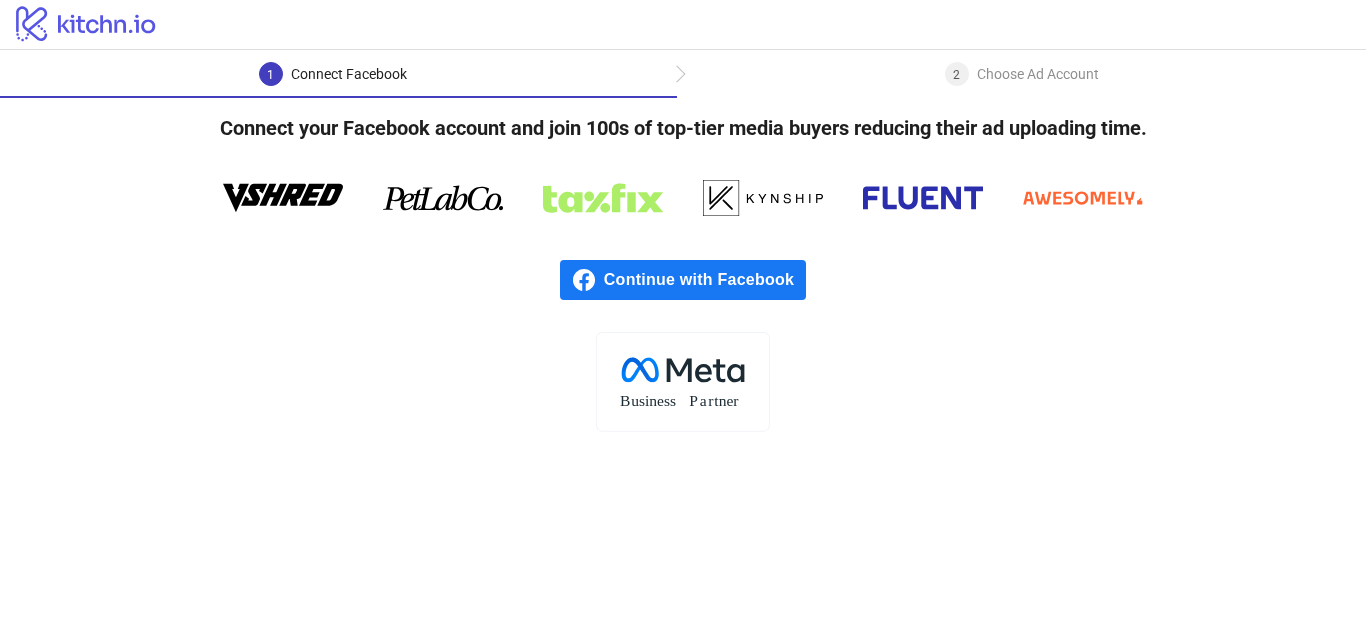 scroll, scrollTop: 0, scrollLeft: 0, axis: both 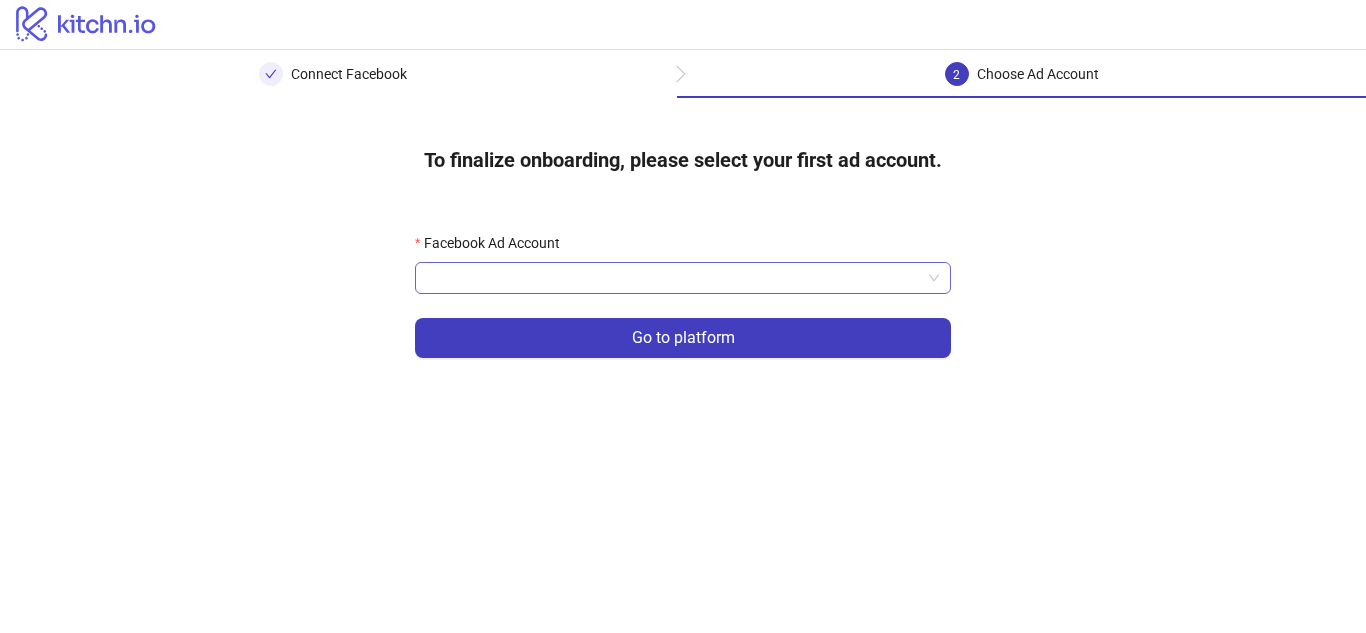 click on "Facebook Ad Account" at bounding box center [674, 278] 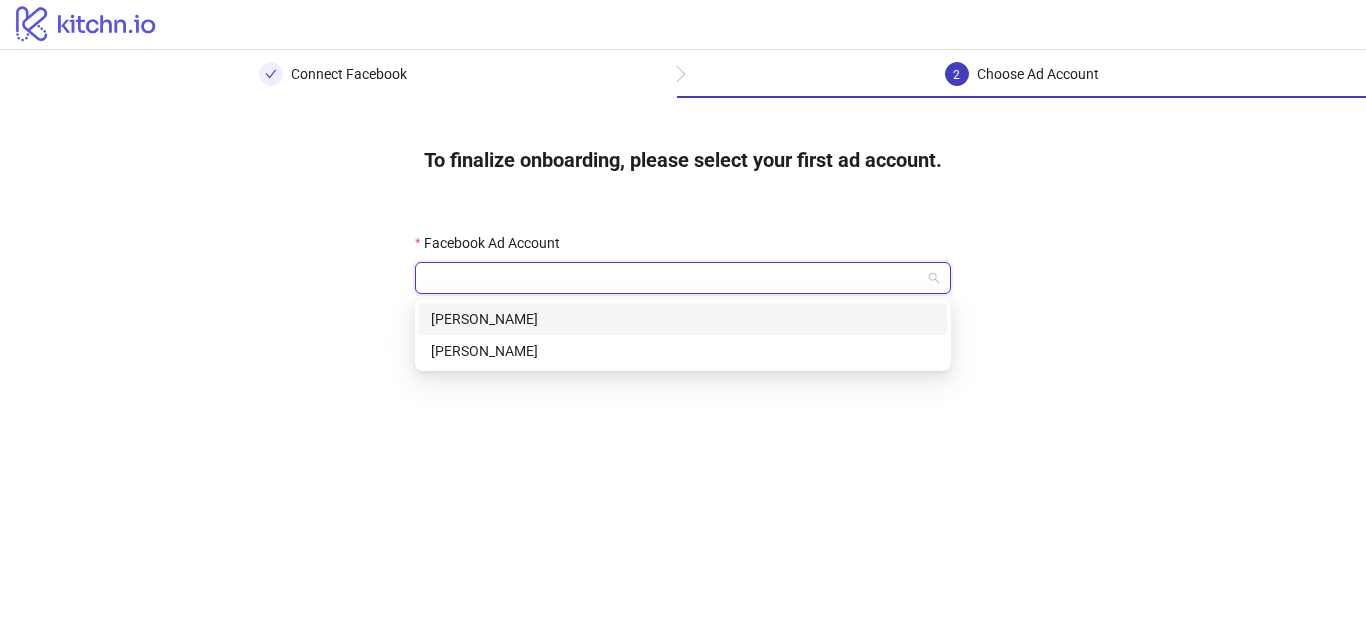 click on "[PERSON_NAME]" at bounding box center (683, 319) 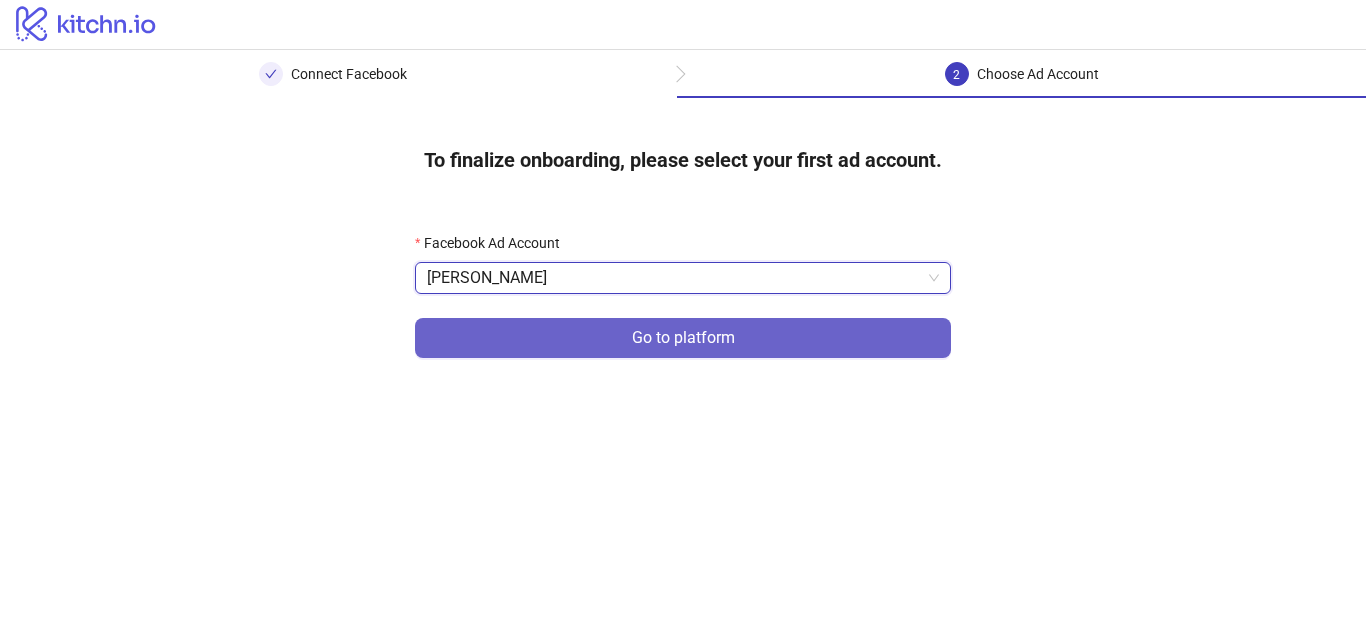 click on "Go to platform" at bounding box center (683, 338) 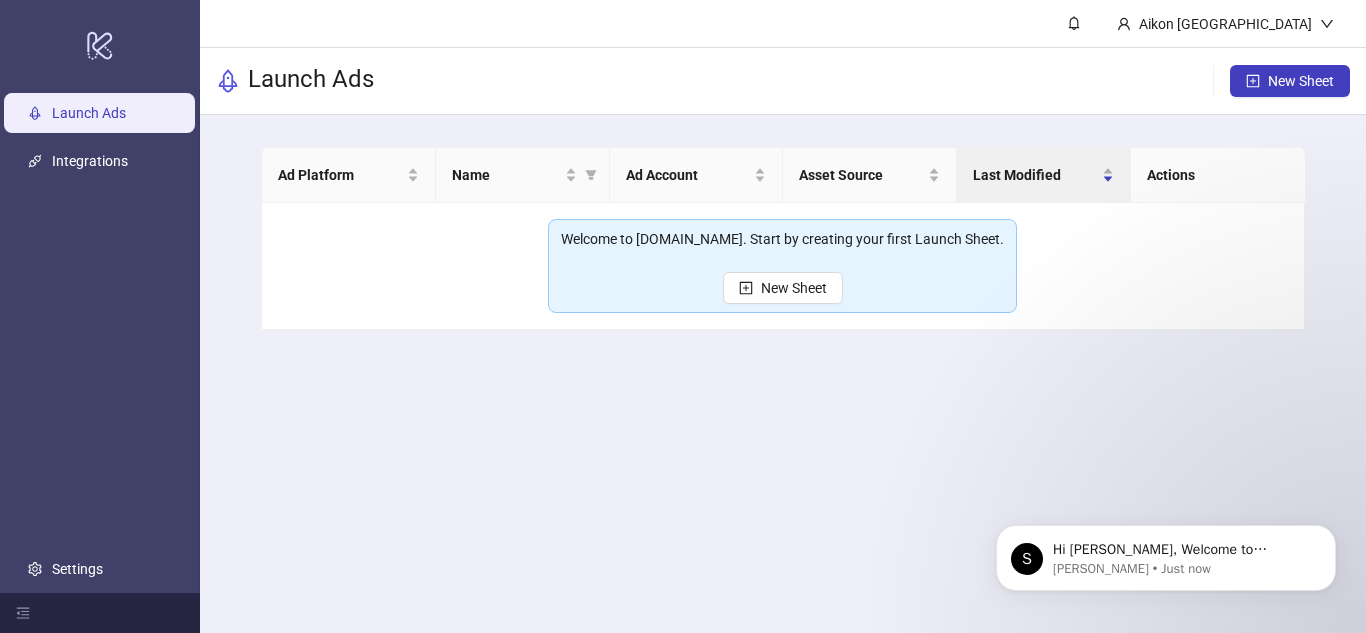 scroll, scrollTop: 0, scrollLeft: 0, axis: both 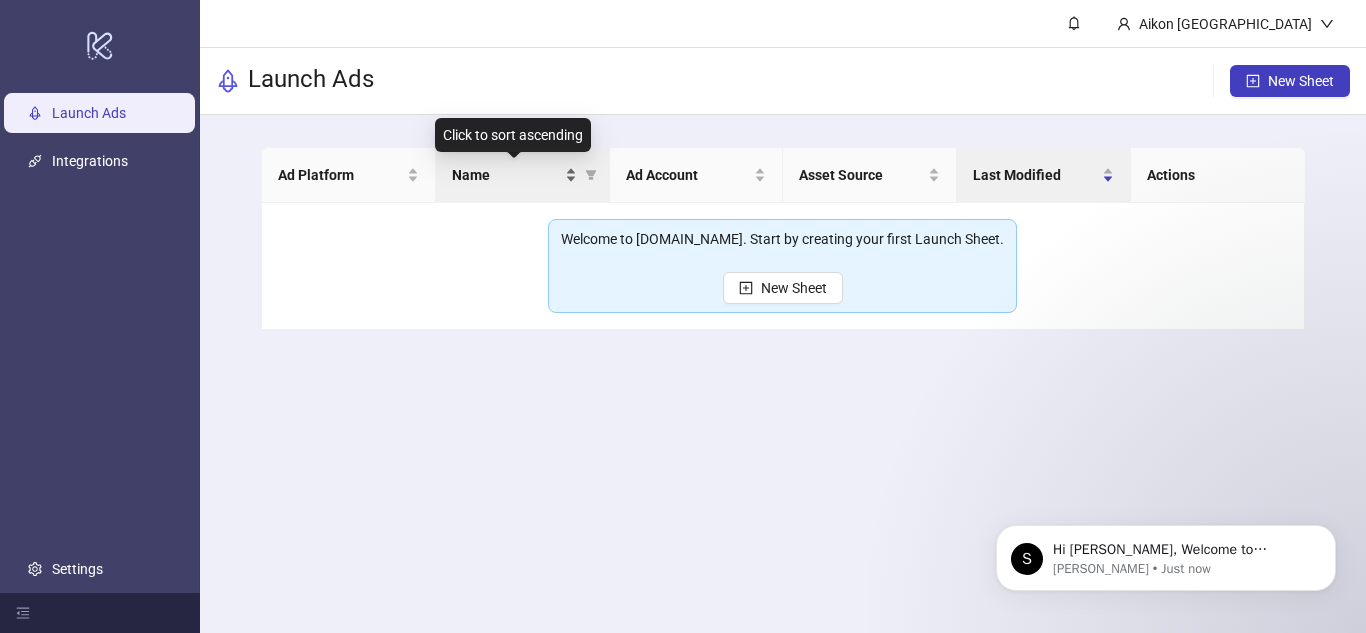 click on "Name" at bounding box center [506, 175] 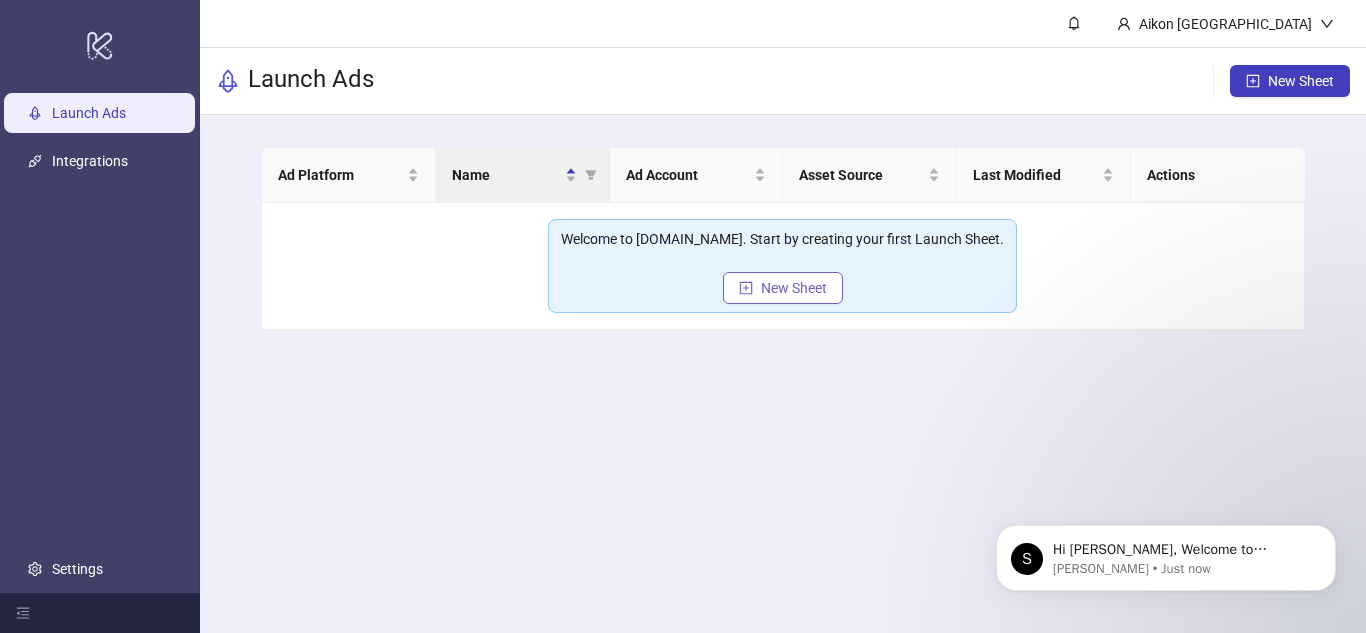 click on "New Sheet" at bounding box center [783, 288] 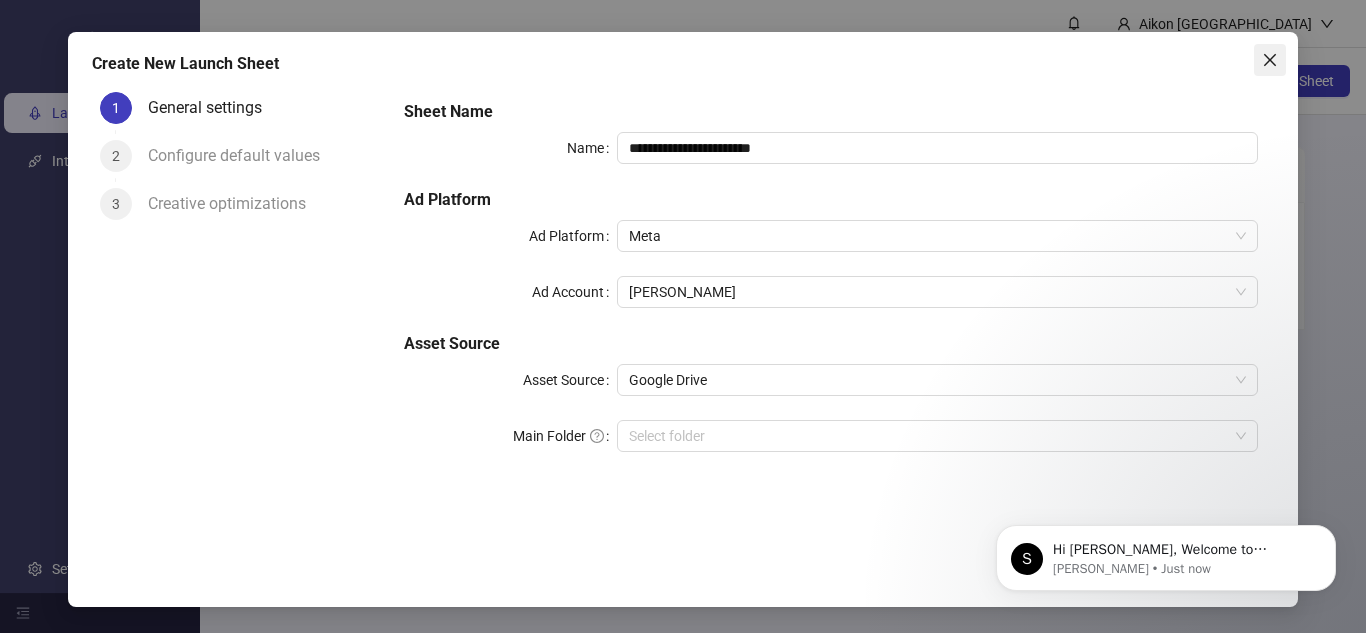 click at bounding box center [1270, 60] 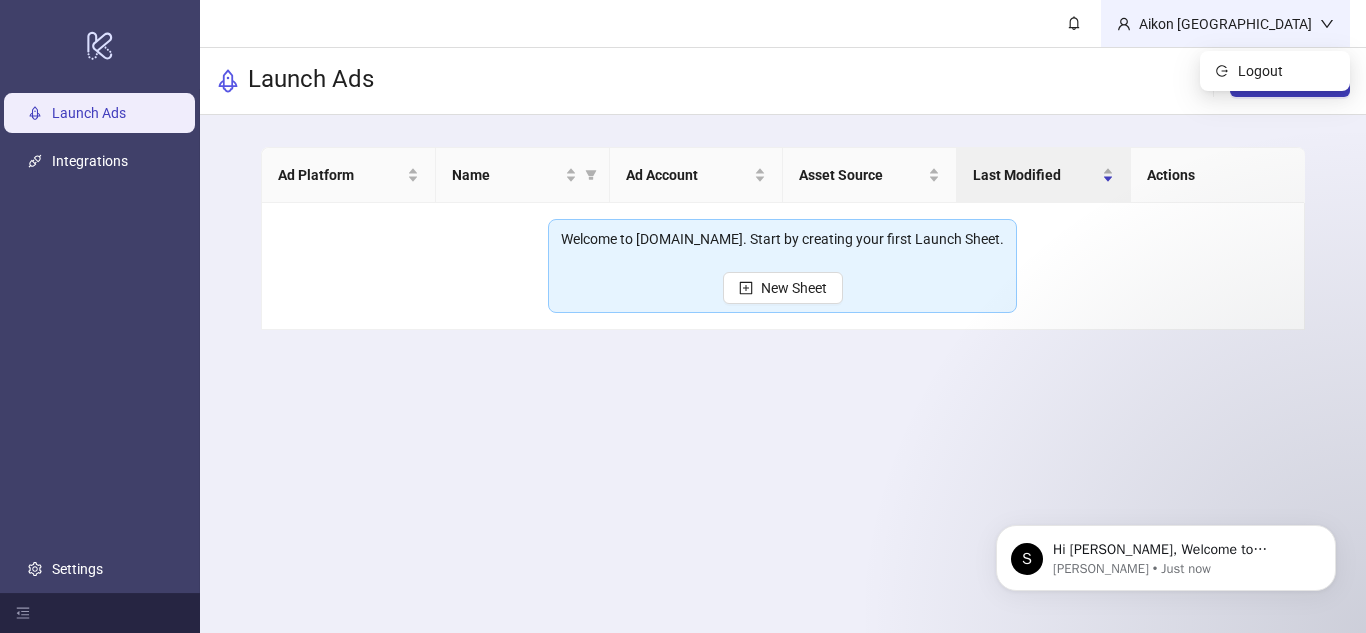 click on "Aikon [GEOGRAPHIC_DATA]" at bounding box center (1225, 23) 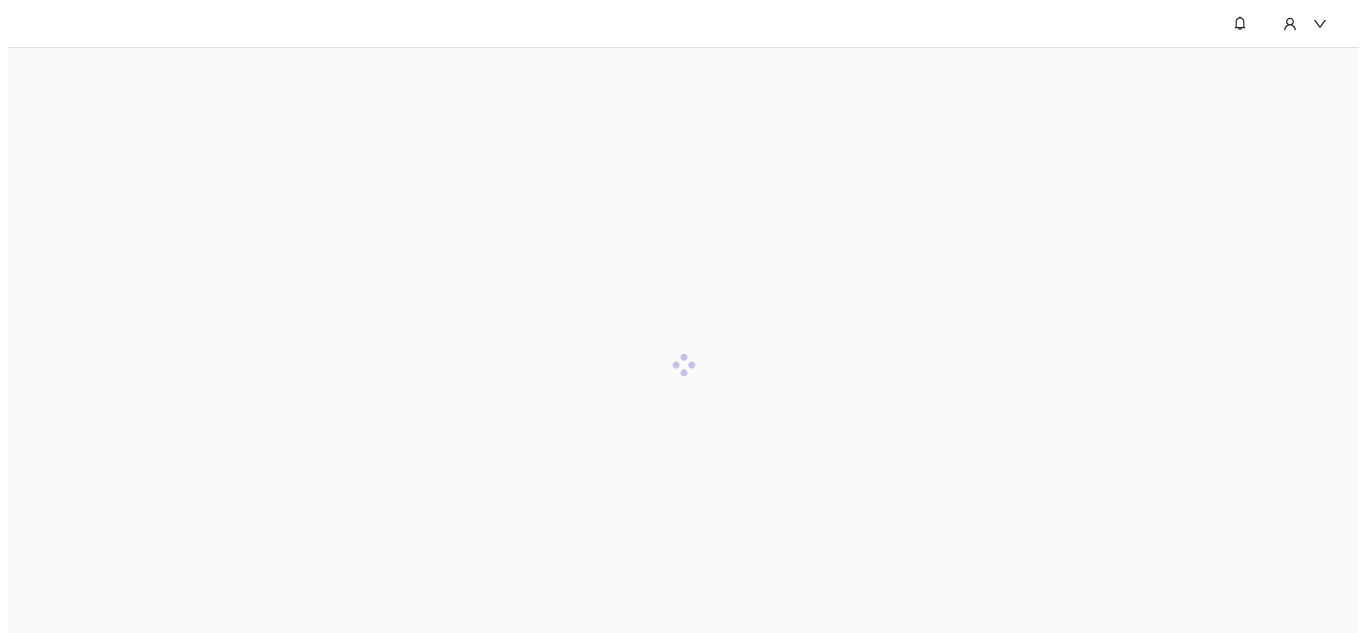 scroll, scrollTop: 0, scrollLeft: 0, axis: both 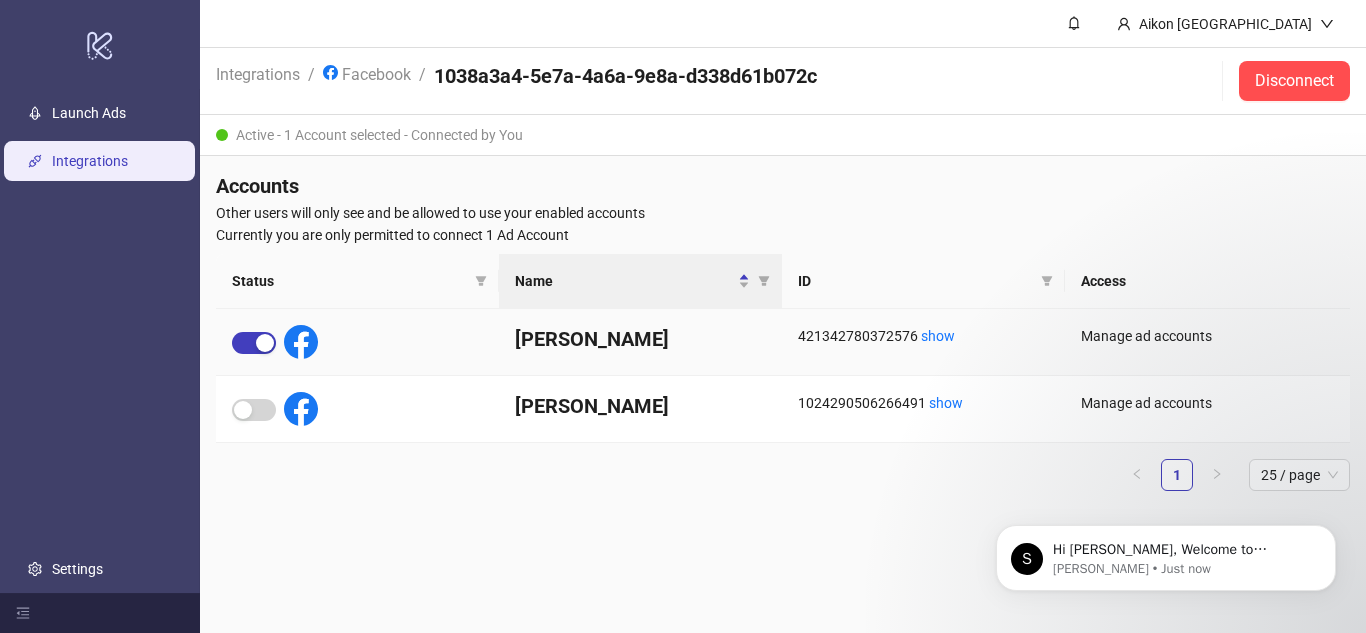 click on "[PERSON_NAME]" at bounding box center (640, 339) 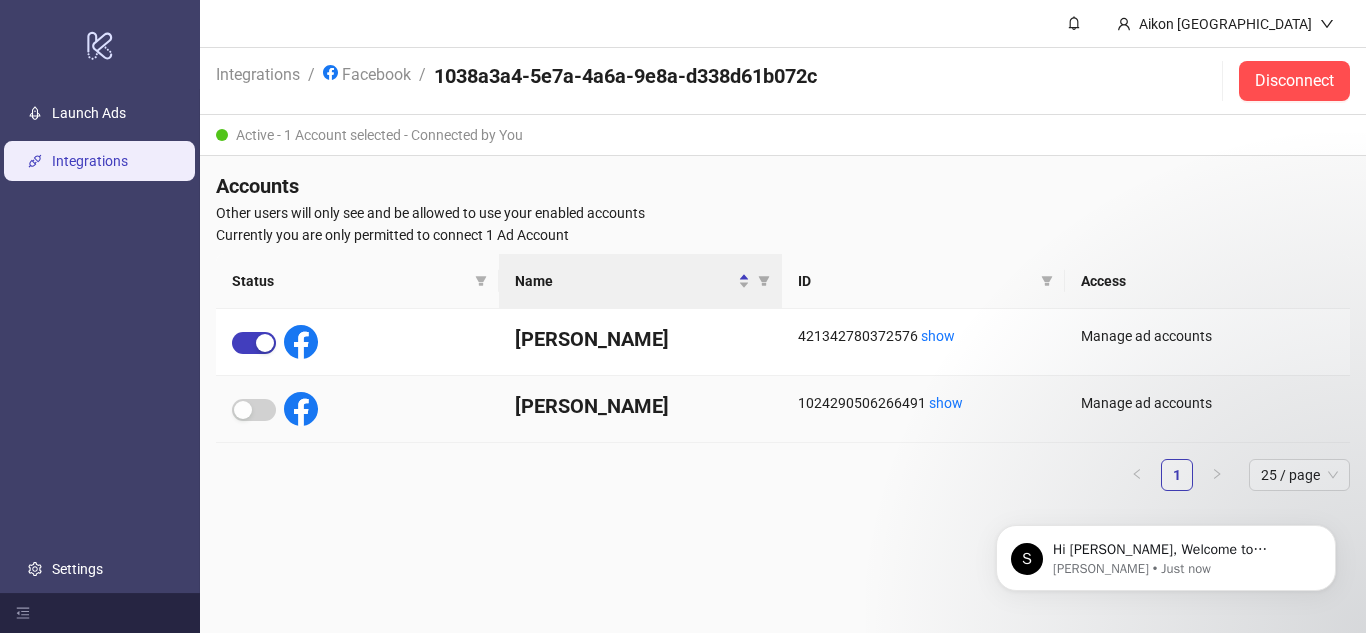 click on "1024290506266491   show" at bounding box center [923, 409] 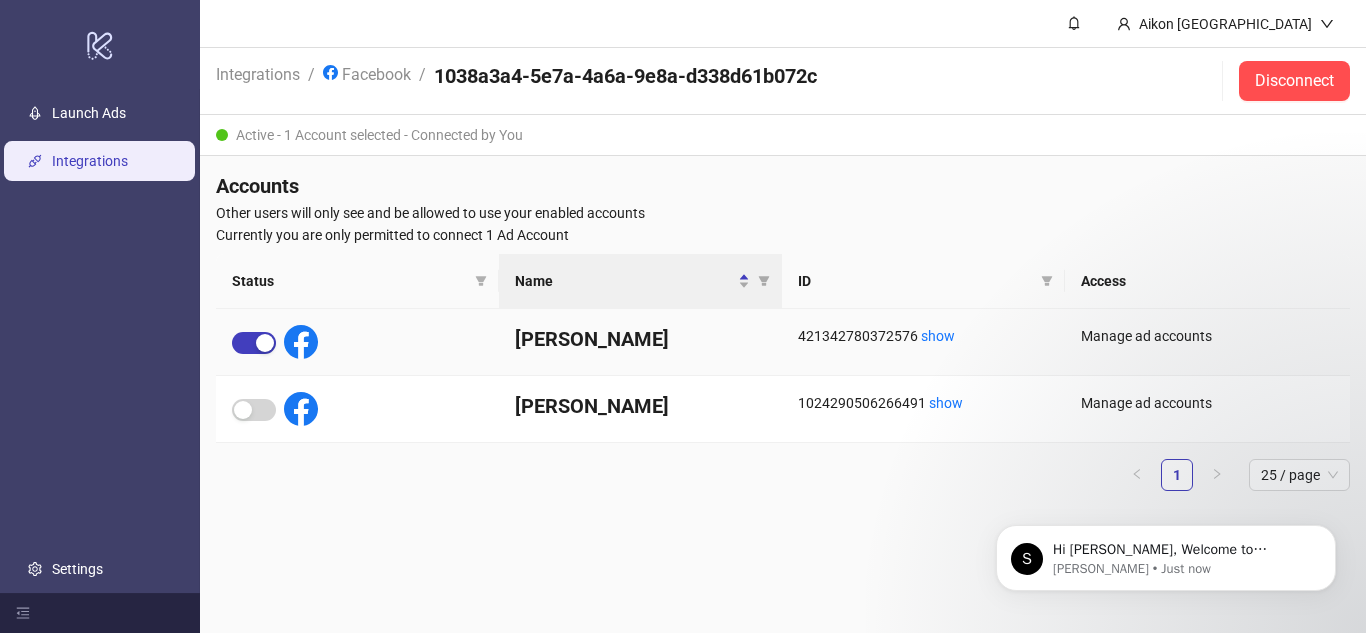 click on "[PERSON_NAME]" at bounding box center [640, 339] 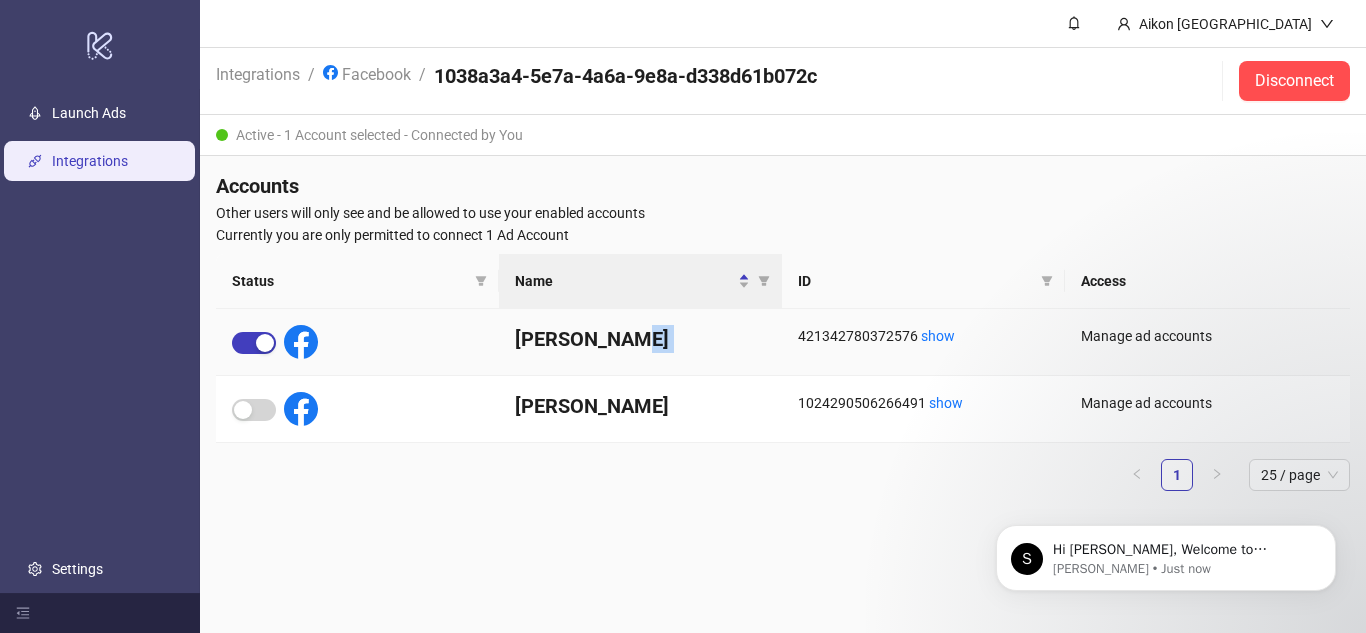 click on "[PERSON_NAME]" at bounding box center [640, 339] 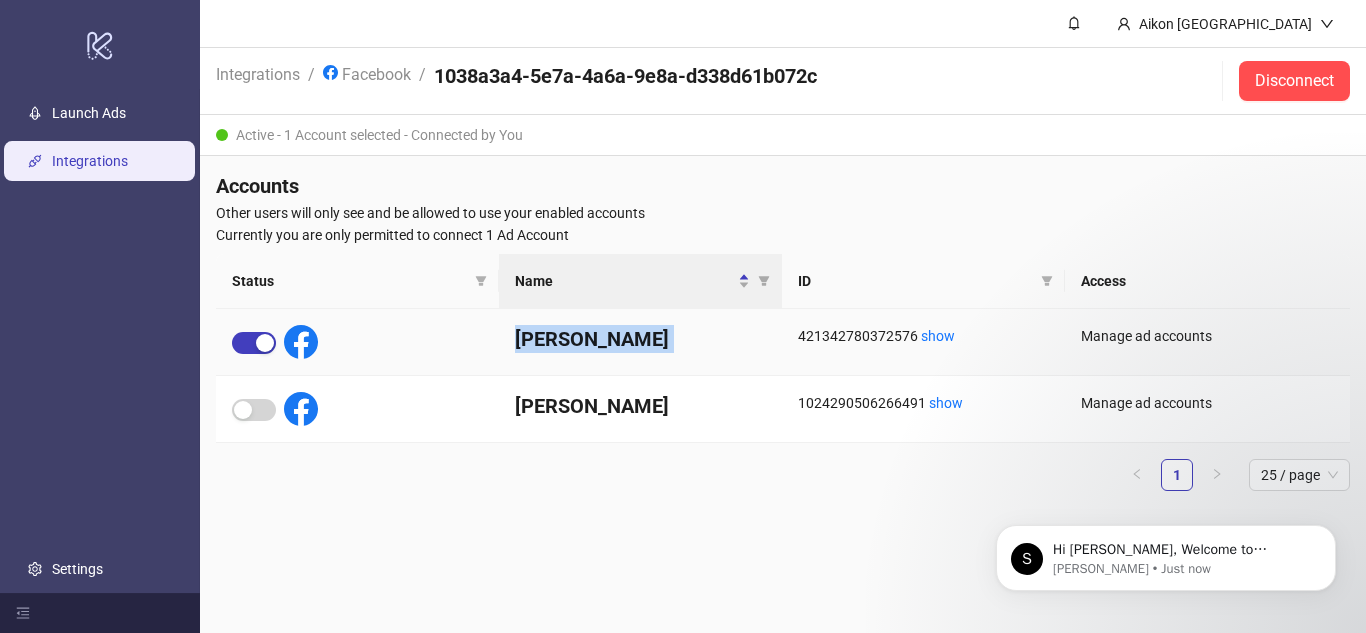click on "[PERSON_NAME]" at bounding box center [640, 339] 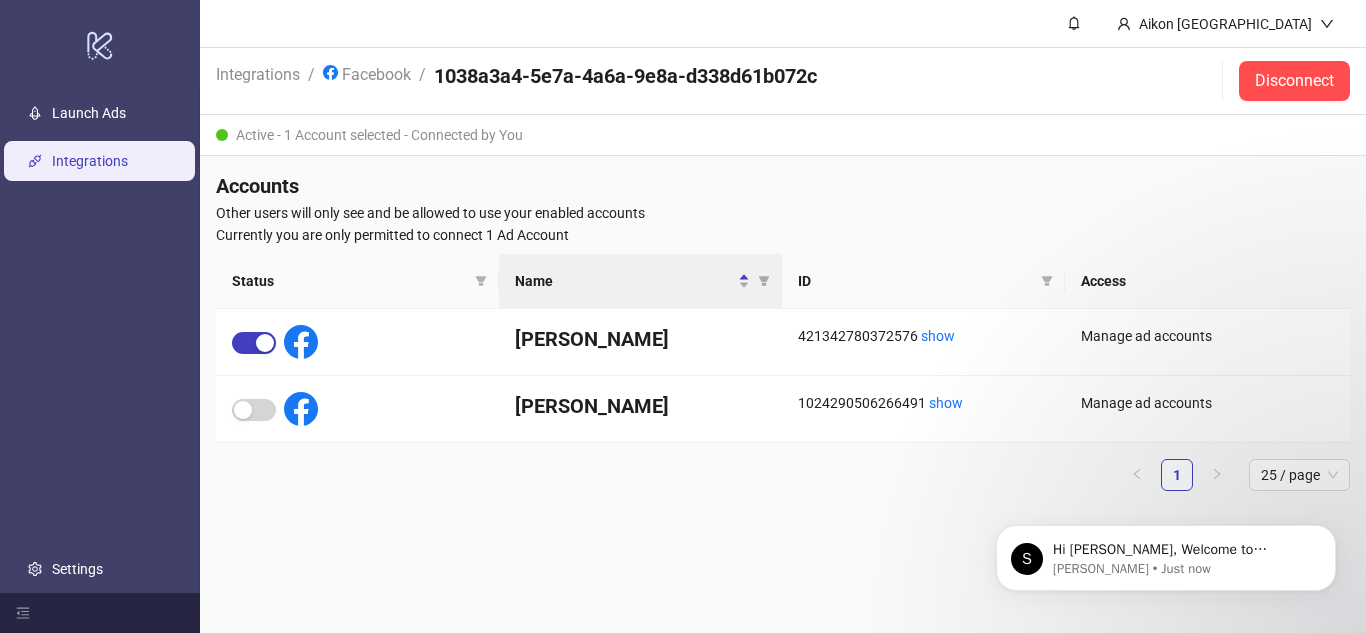 click on "Active - 1 Account selected - Connected by You" at bounding box center (783, 135) 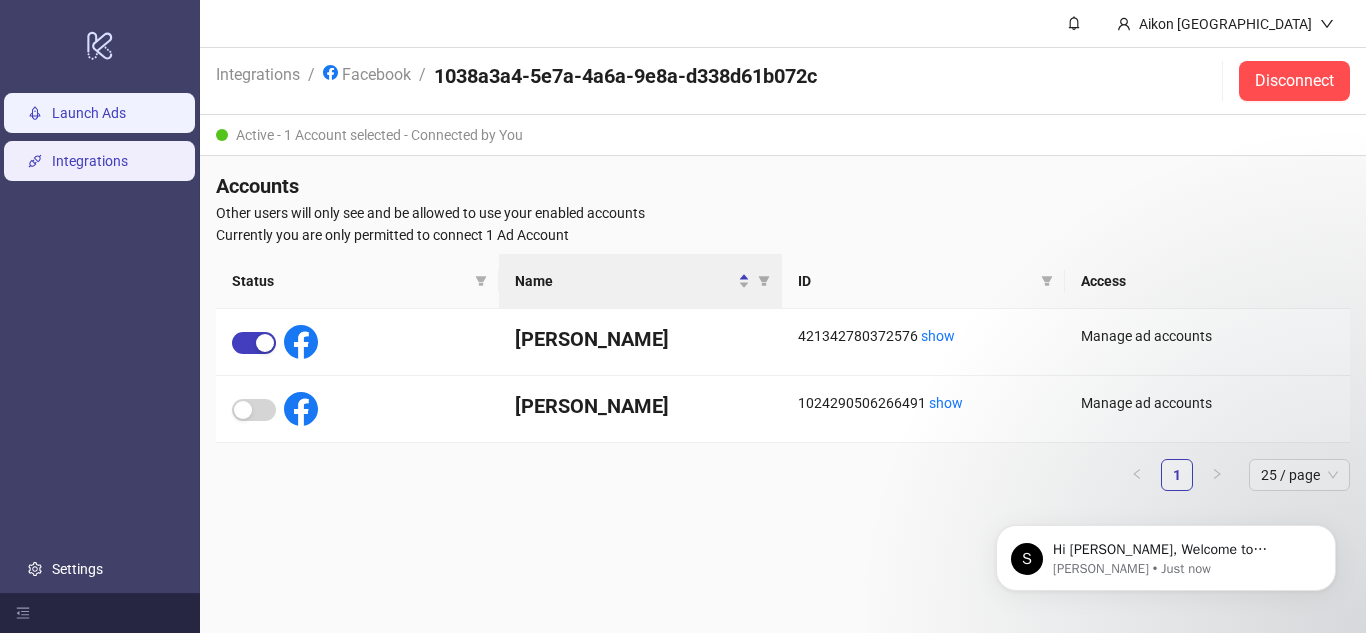 click on "Launch Ads" at bounding box center [89, 113] 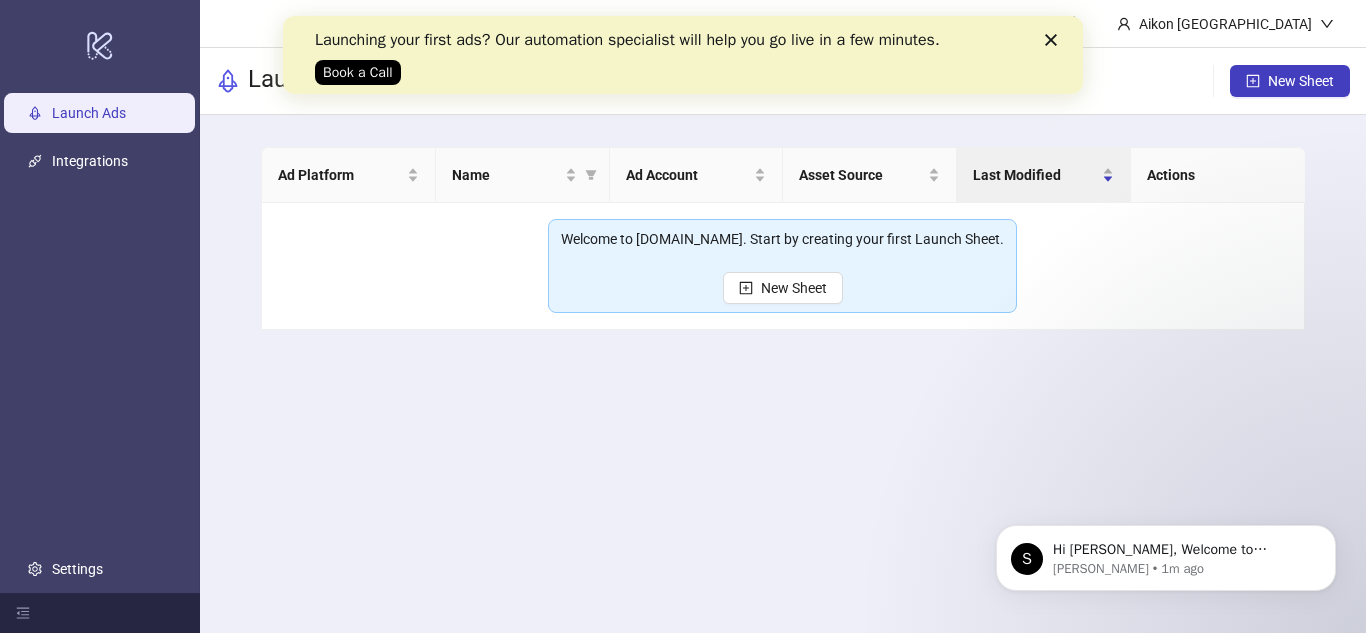 scroll, scrollTop: 0, scrollLeft: 0, axis: both 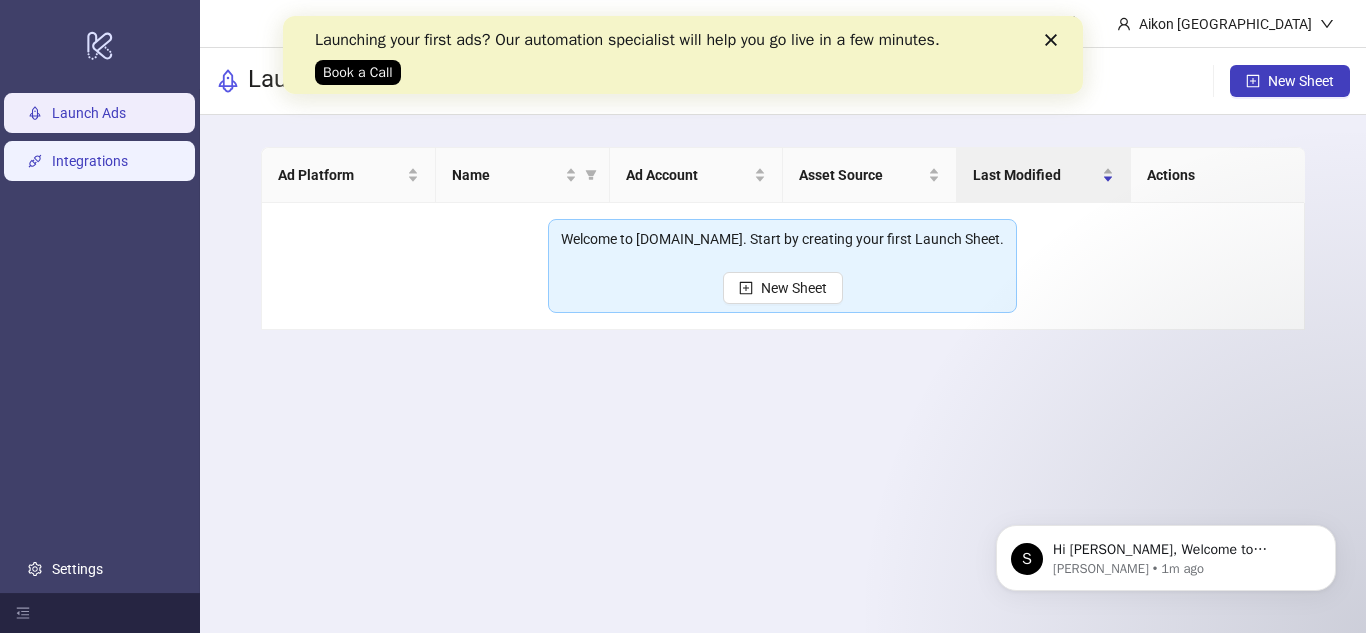 click on "Integrations" at bounding box center [90, 161] 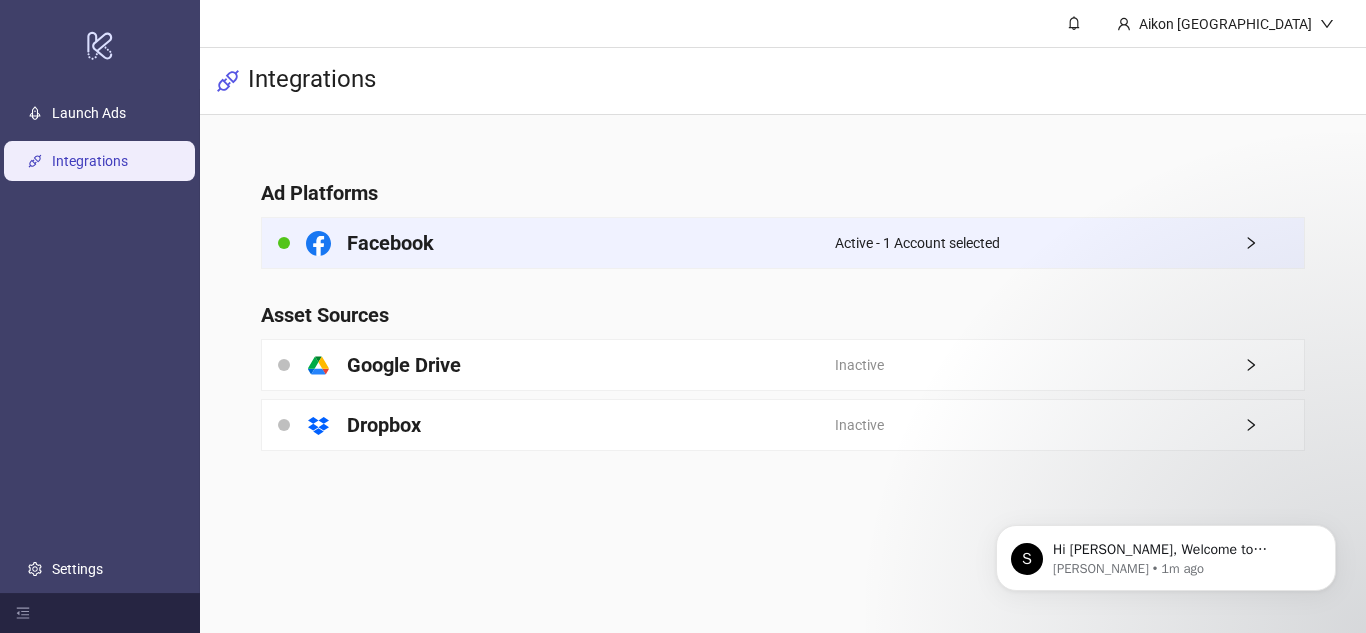 click on "Facebook" at bounding box center (390, 243) 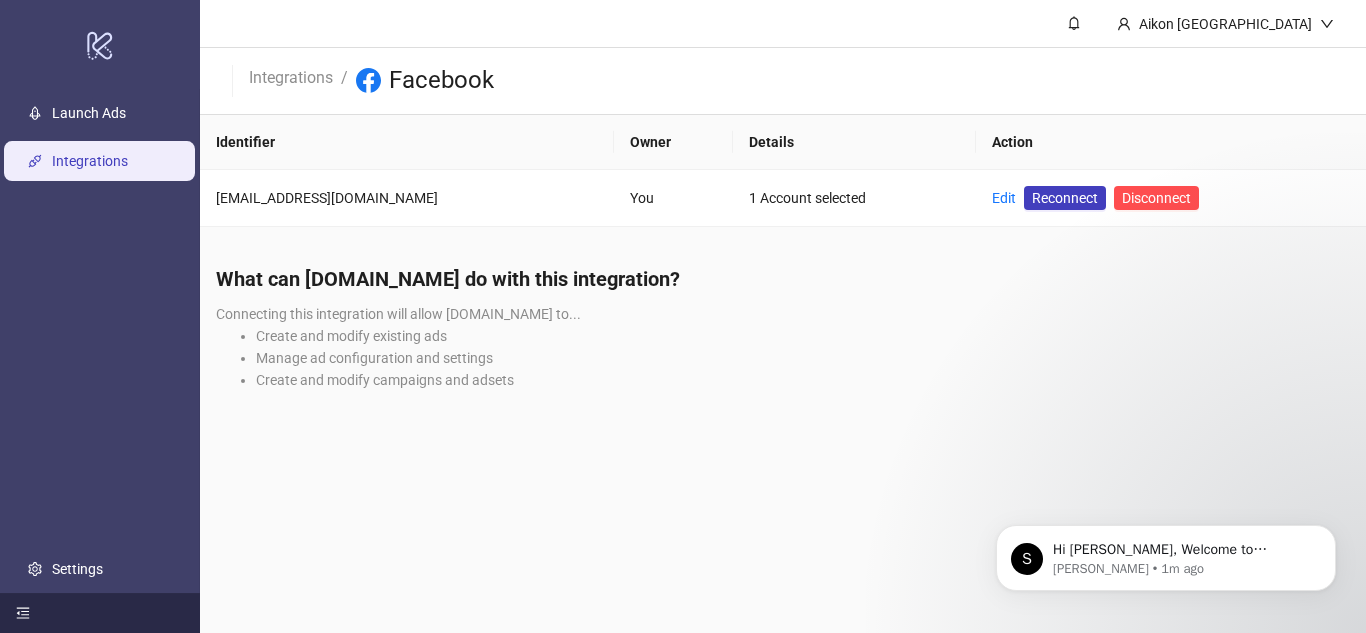 click 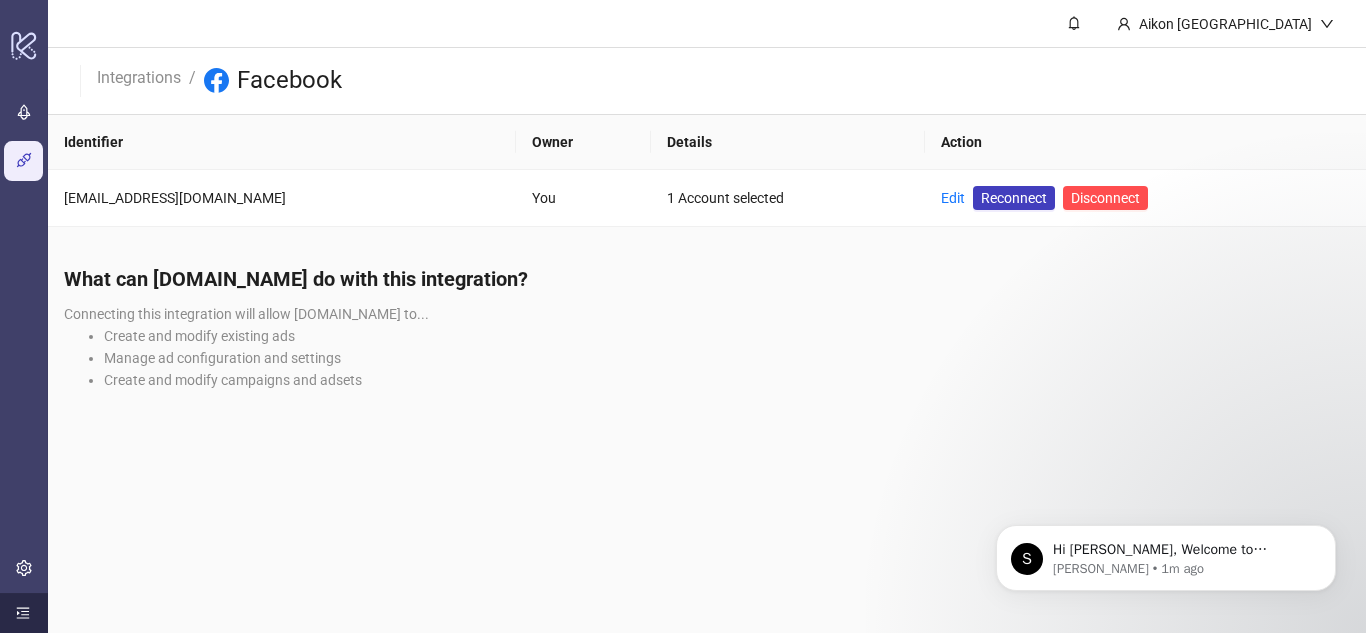 click 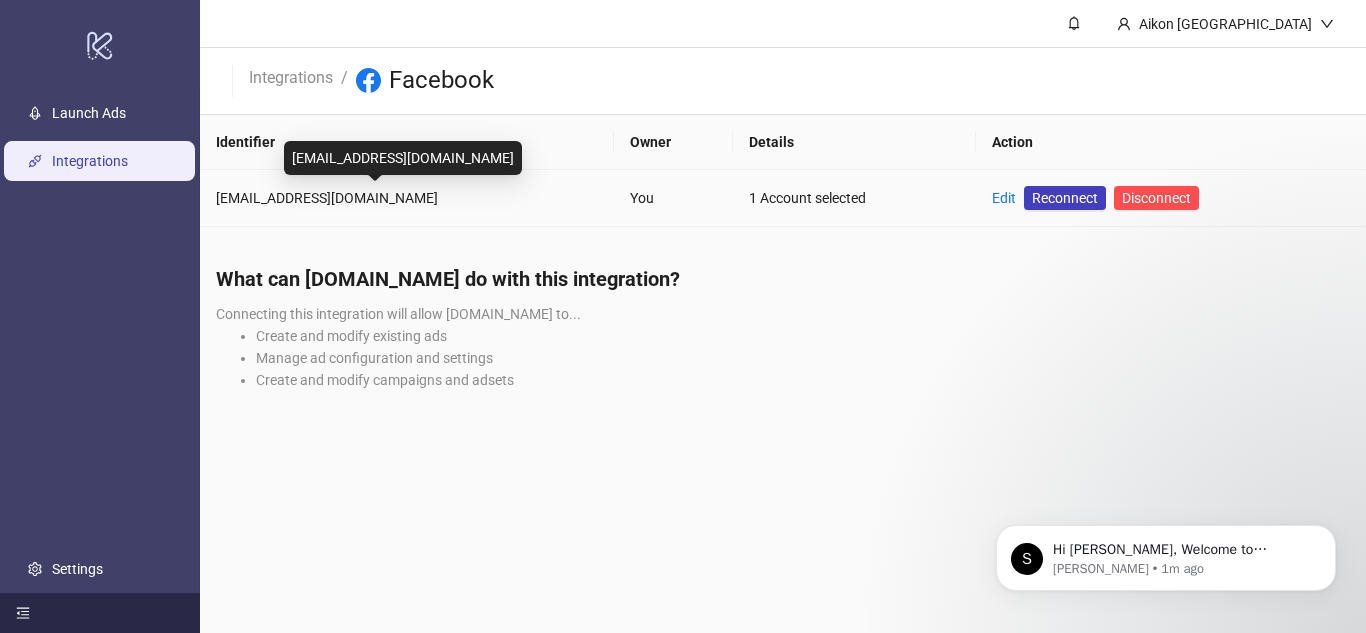 click on "[EMAIL_ADDRESS][DOMAIN_NAME]" at bounding box center (407, 198) 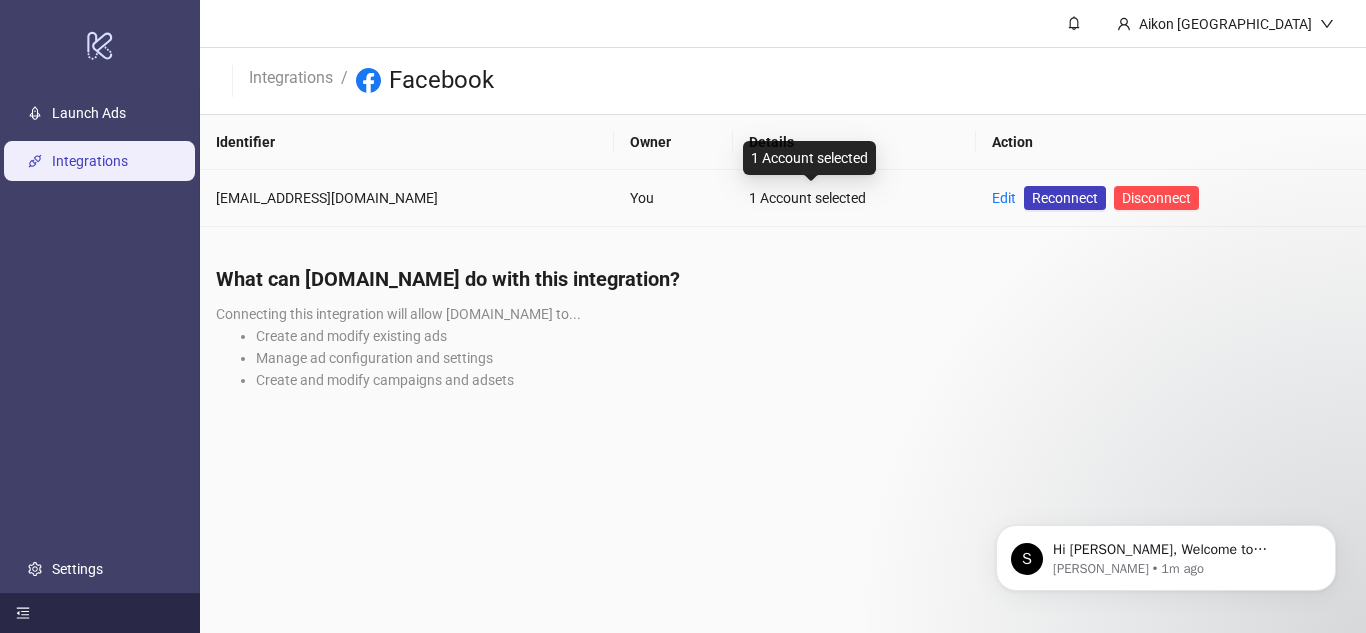 click on "1 Account selected" at bounding box center [854, 198] 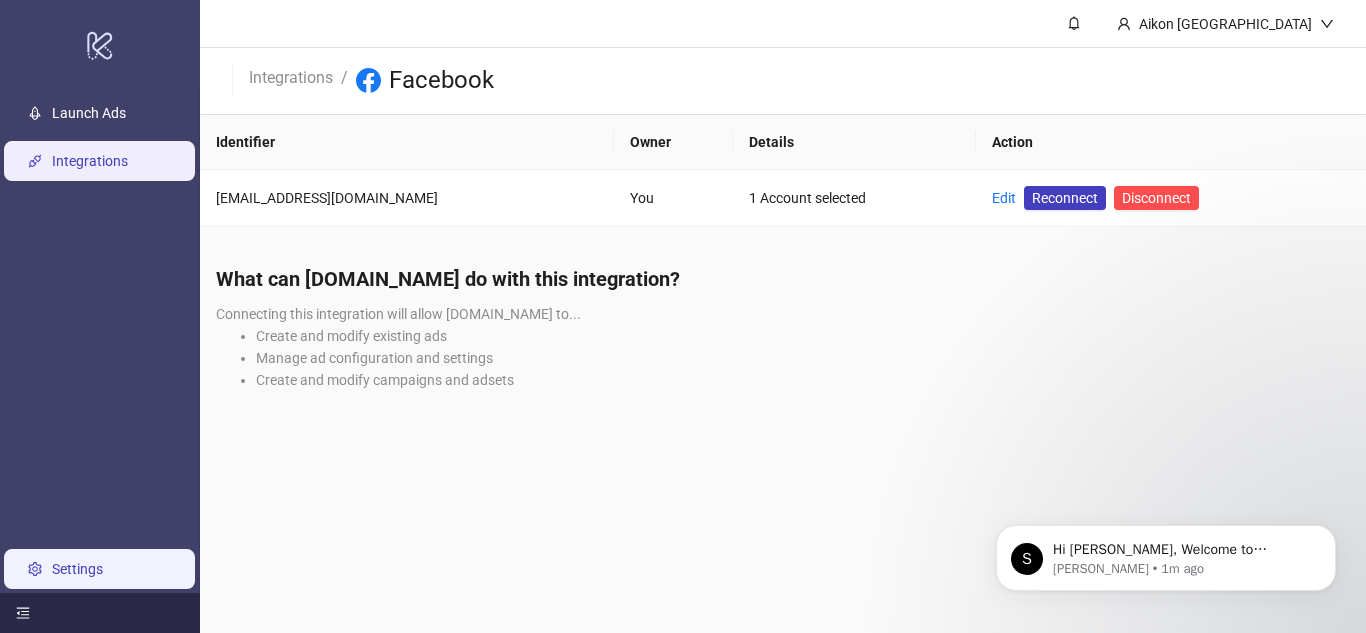 click on "Settings" at bounding box center [77, 569] 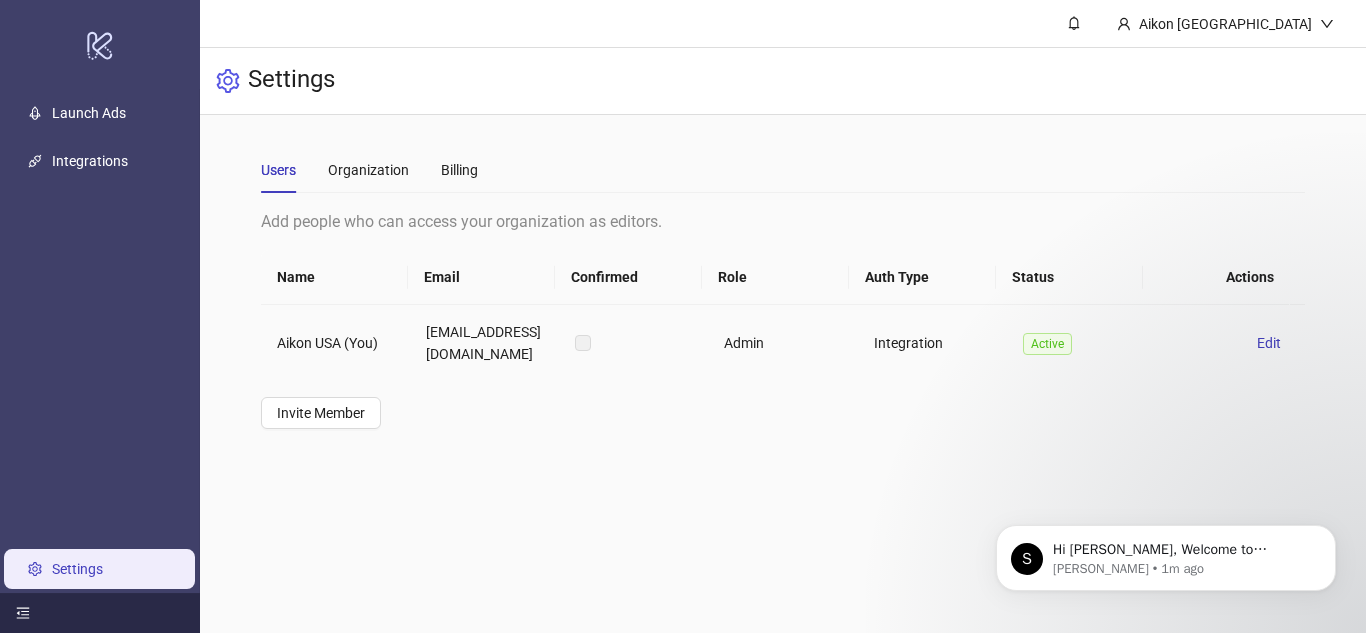 click on "Integration" at bounding box center (932, 343) 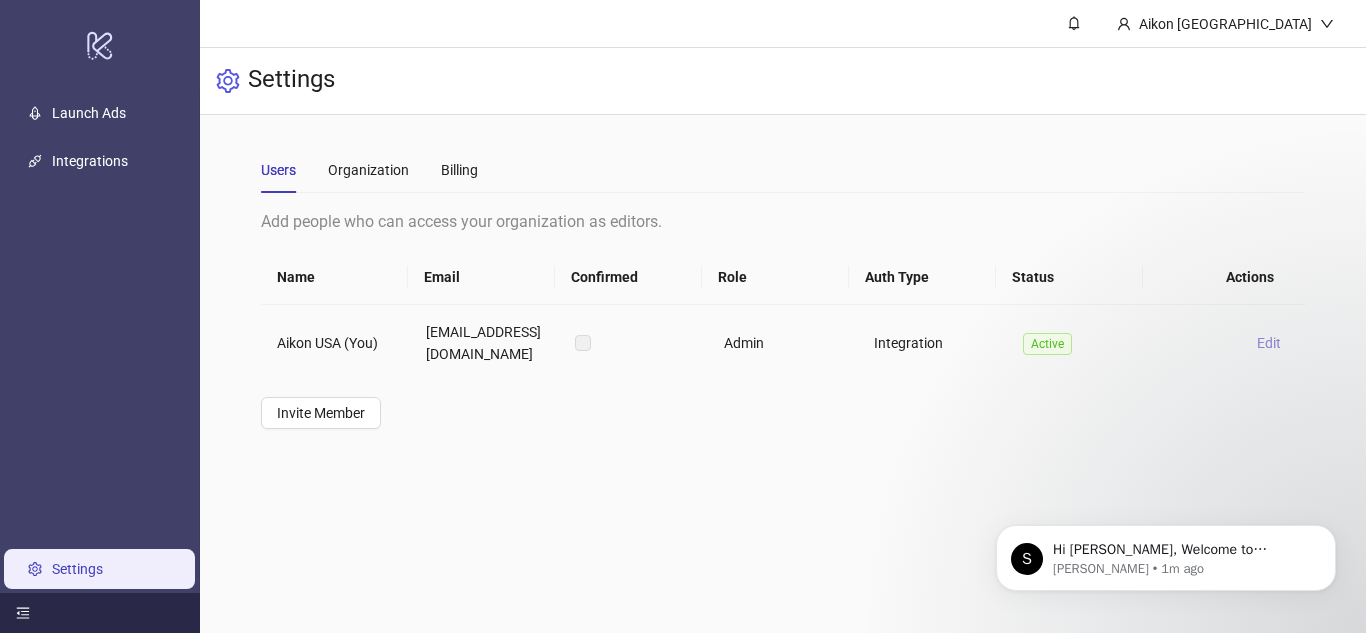 click on "Edit" at bounding box center (1269, 343) 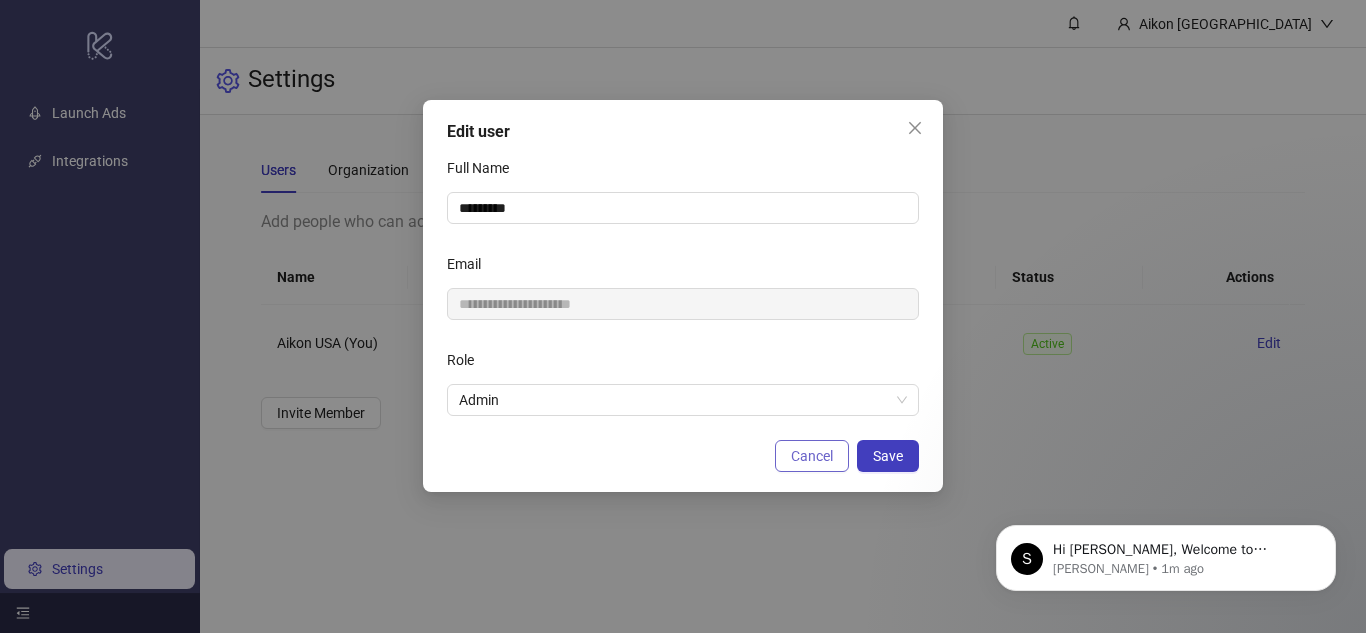 click on "Cancel" at bounding box center [812, 456] 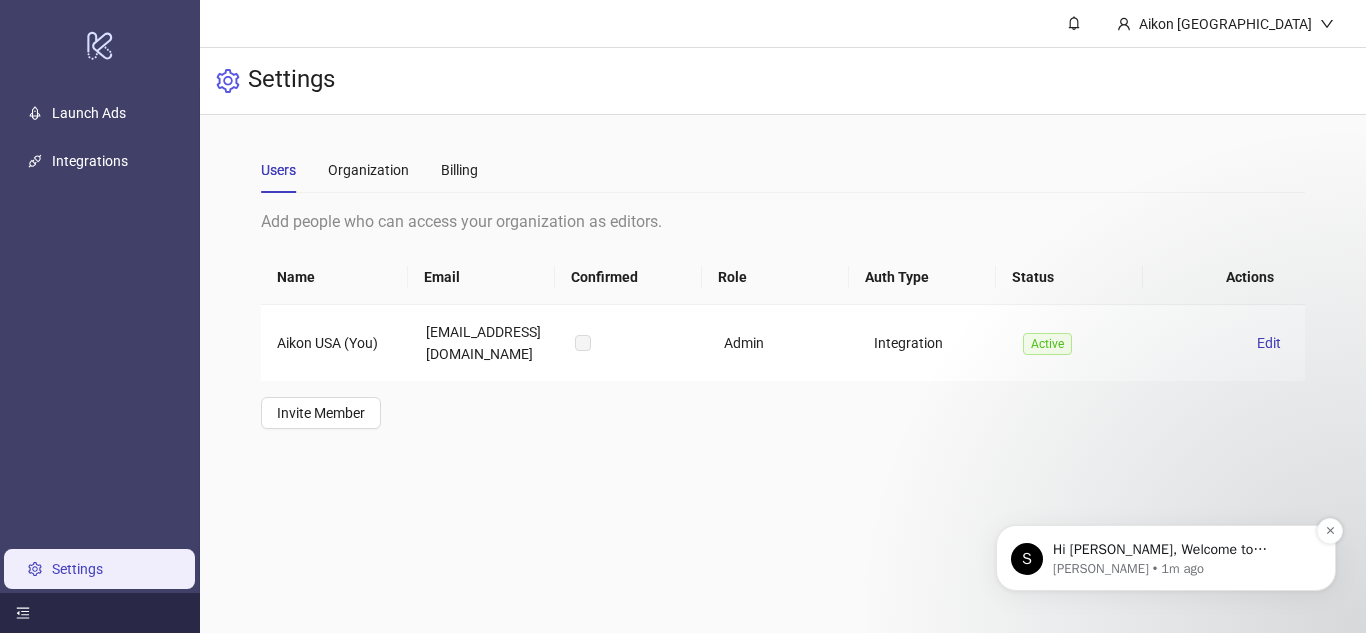 click on "Hi [PERSON_NAME],   Welcome to [DOMAIN_NAME]! 🎉 You’re all set to start launching ads effortlessly.   Here’s what to do next: 1️⃣ Documentation &amp; Resources – Explore our Documentation to learn how to make the most of [DOMAIN_NAME].   2️⃣ 1-on-1 Onboarding Call – Need a personal touch? Schedule a call with me or one of my colleagues for a customized walkthrough for you and your team. Book Your Call Here or simply reply to this message!   3️⃣ Launch Your Ads – Dive in and start launching your ads right away! Let’s simplify ad uploading together!   [PERSON_NAME]: This message, obviously, is automated, but if you reply it does get back to me or a colleague of mine! :)" at bounding box center (1182, 550) 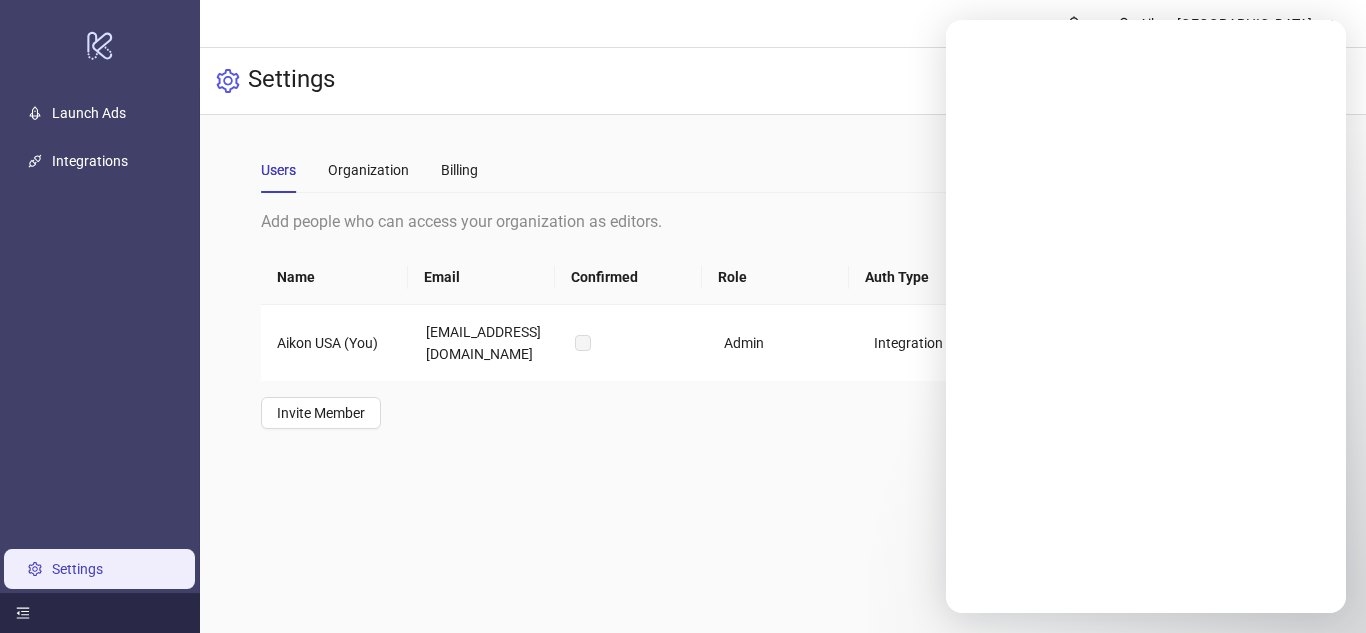 scroll, scrollTop: 0, scrollLeft: 0, axis: both 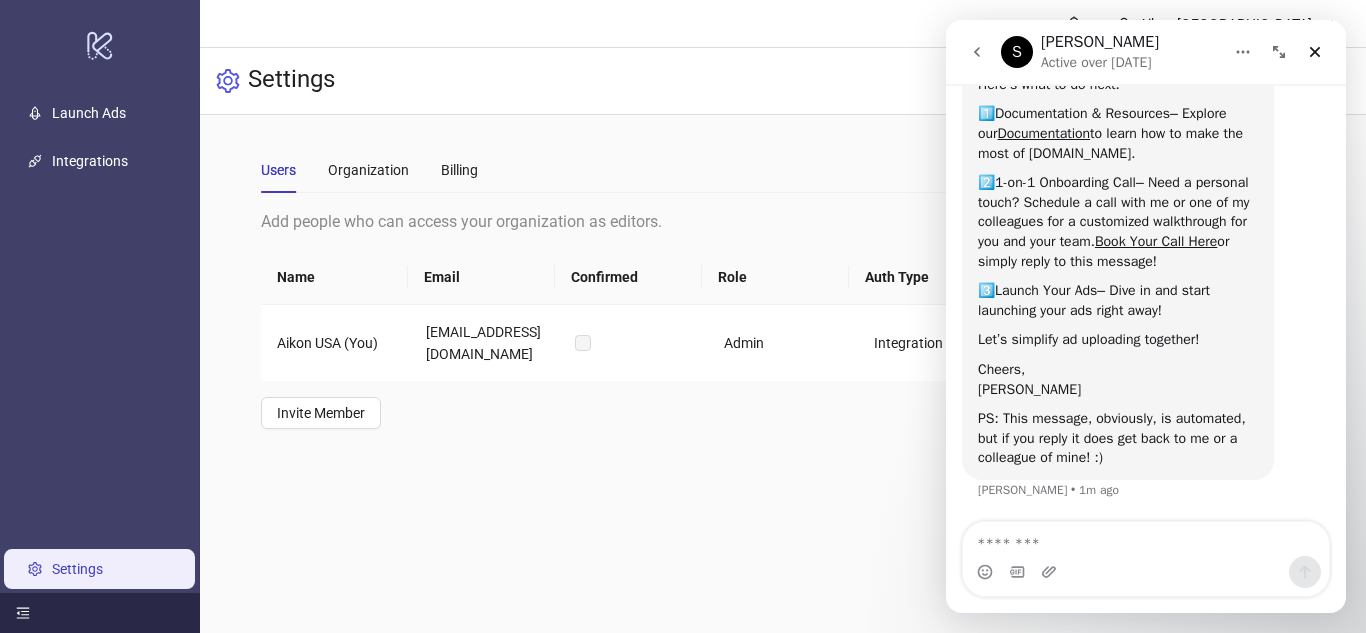 click 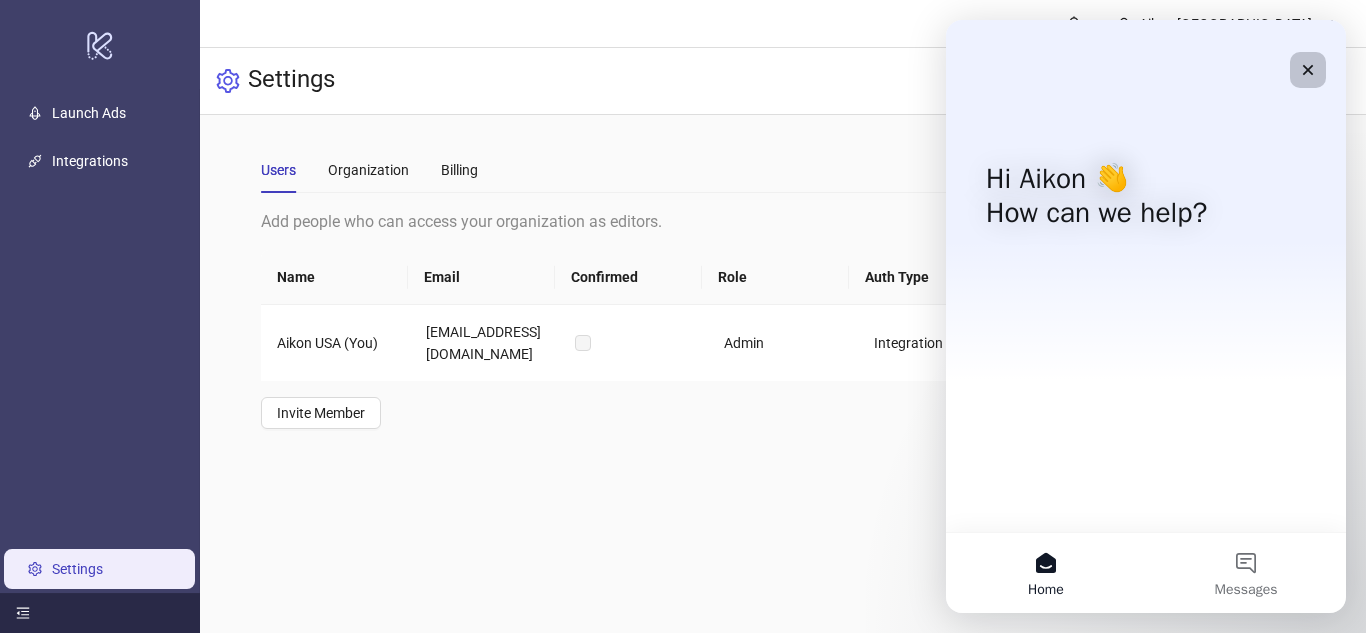 click at bounding box center [1308, 70] 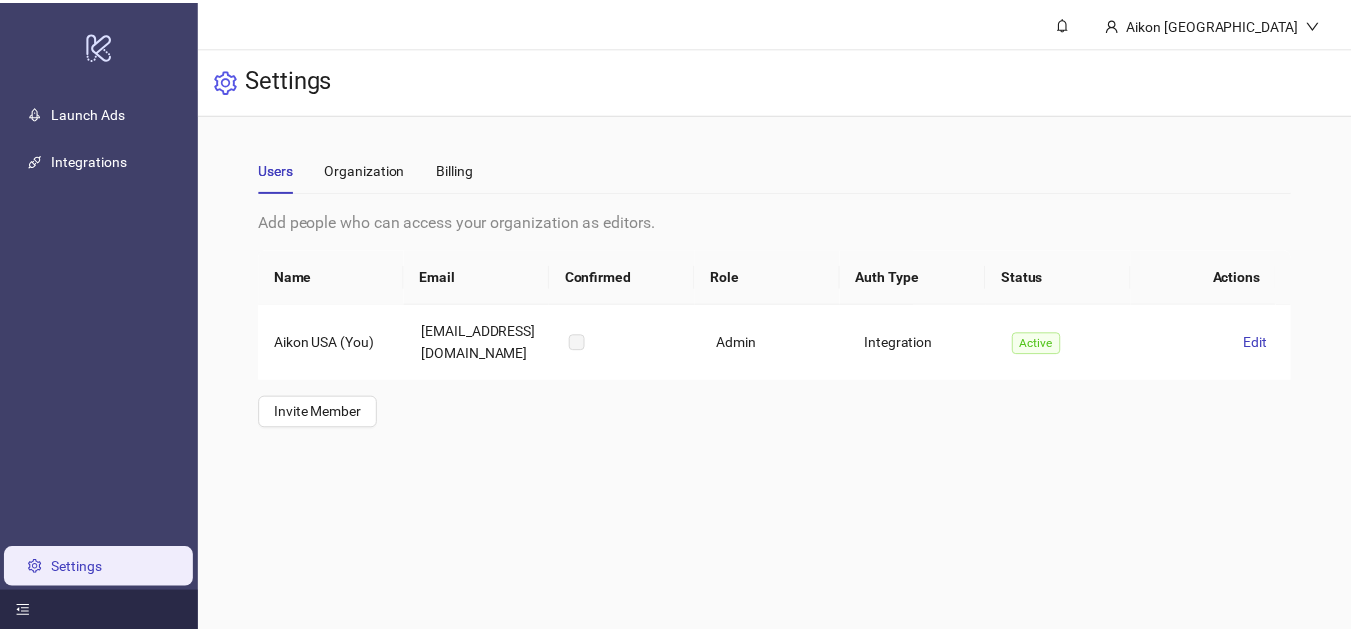 scroll, scrollTop: 0, scrollLeft: 0, axis: both 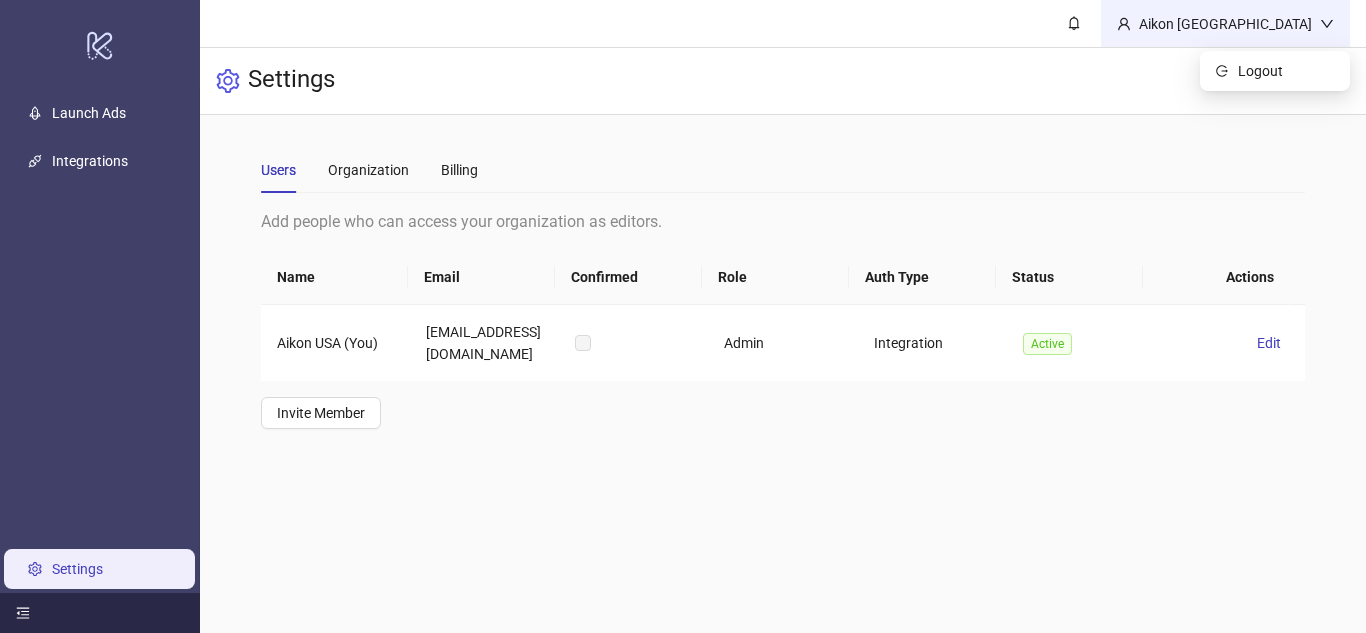 click on "Aikon [GEOGRAPHIC_DATA]" at bounding box center [1225, 24] 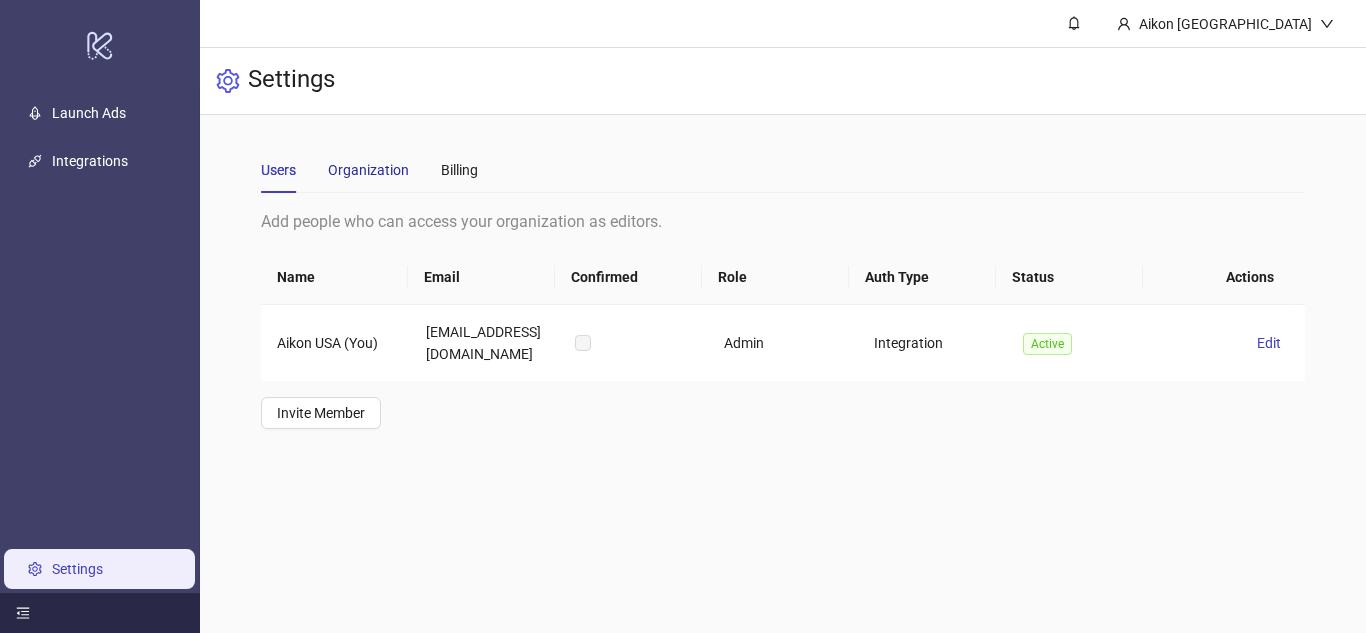 click on "Organization" at bounding box center [368, 170] 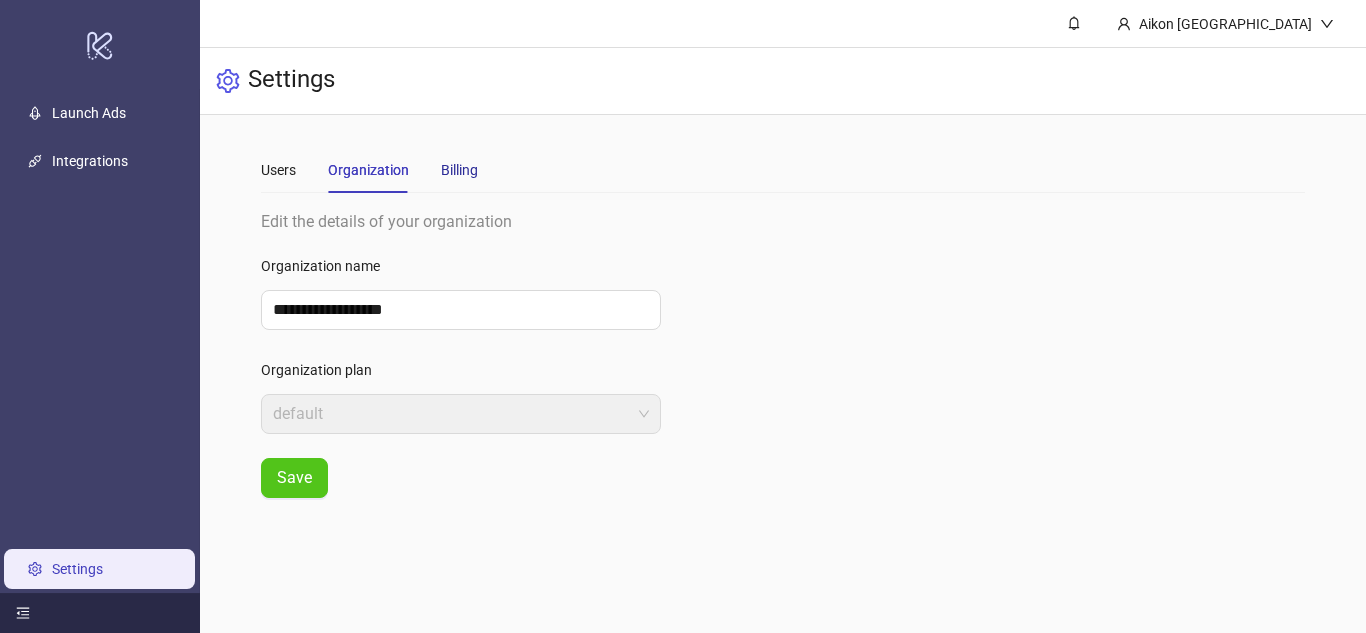 click on "Billing" at bounding box center (459, 170) 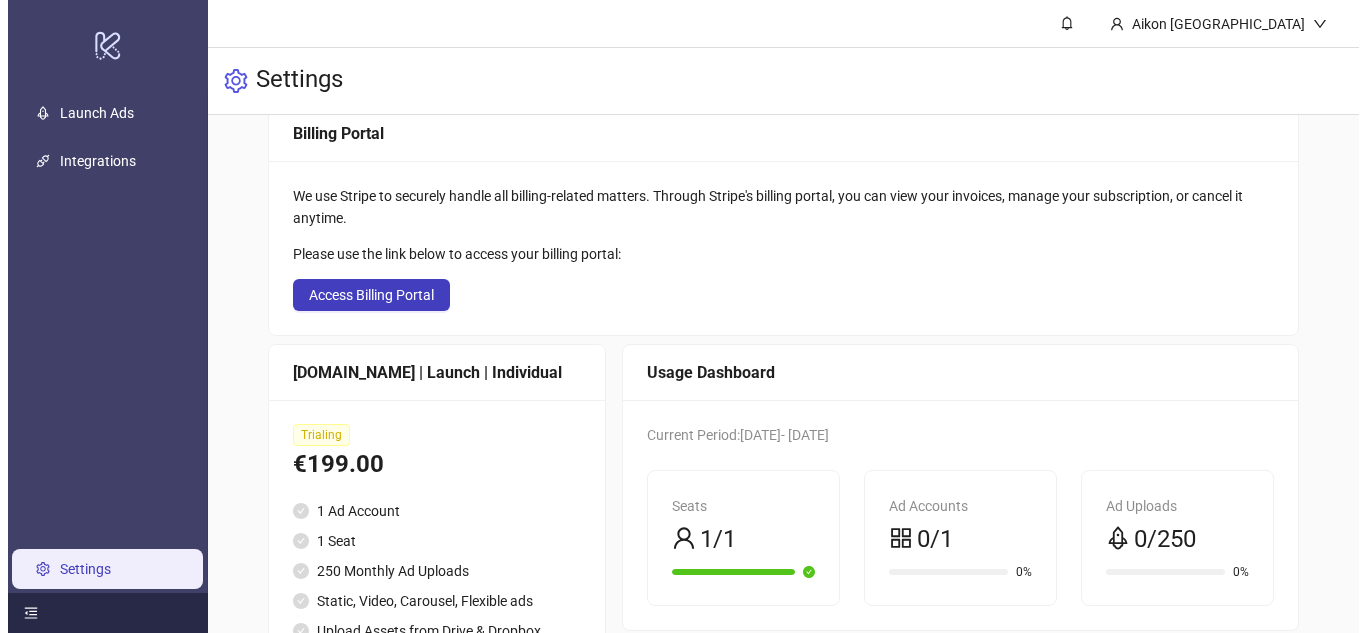 scroll, scrollTop: 0, scrollLeft: 0, axis: both 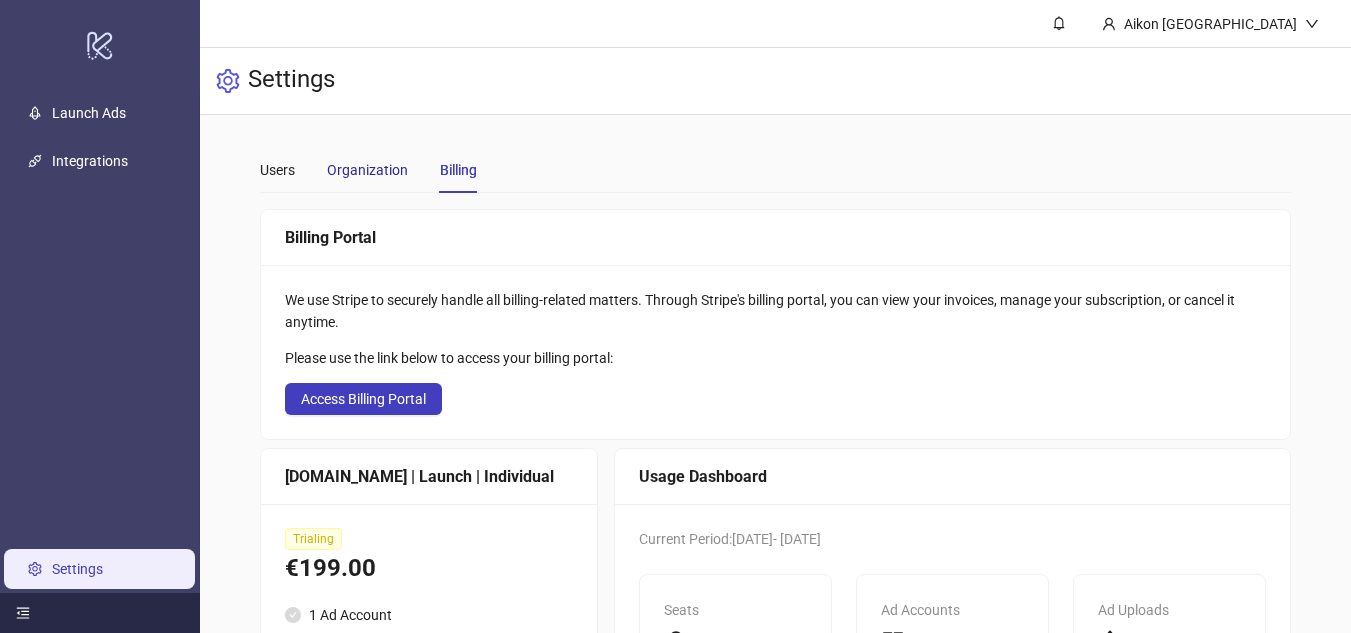 click on "Organization" at bounding box center (367, 170) 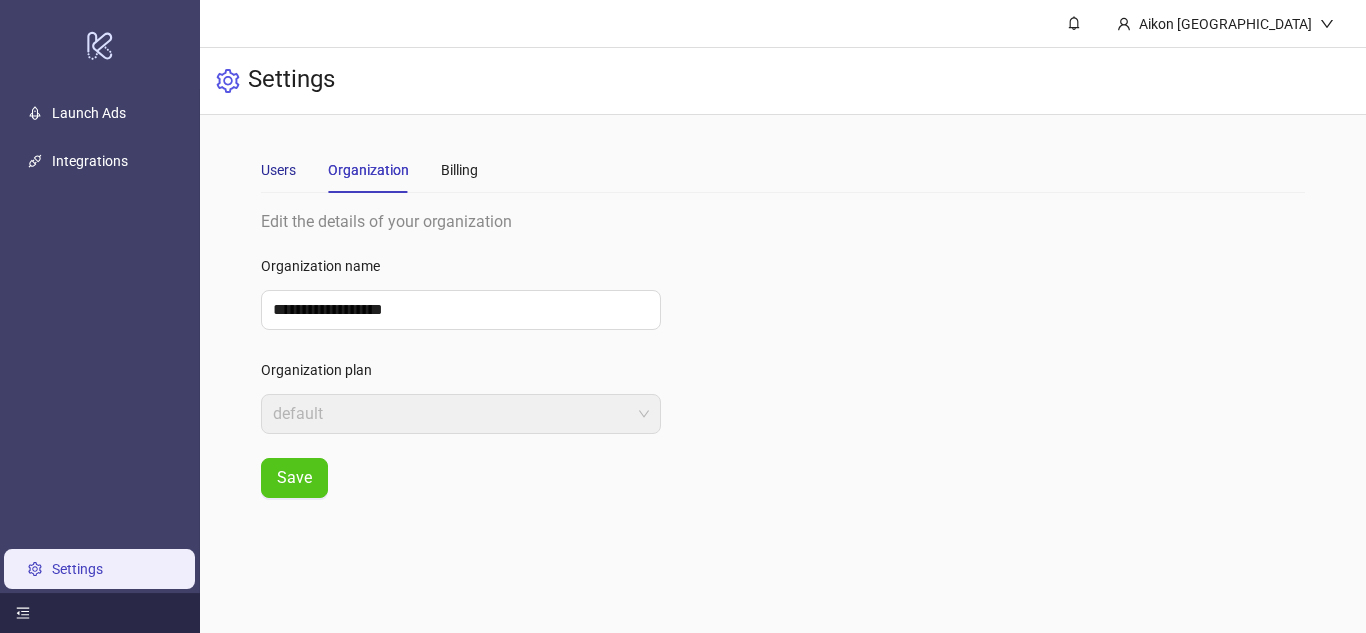 click on "Users" at bounding box center [278, 170] 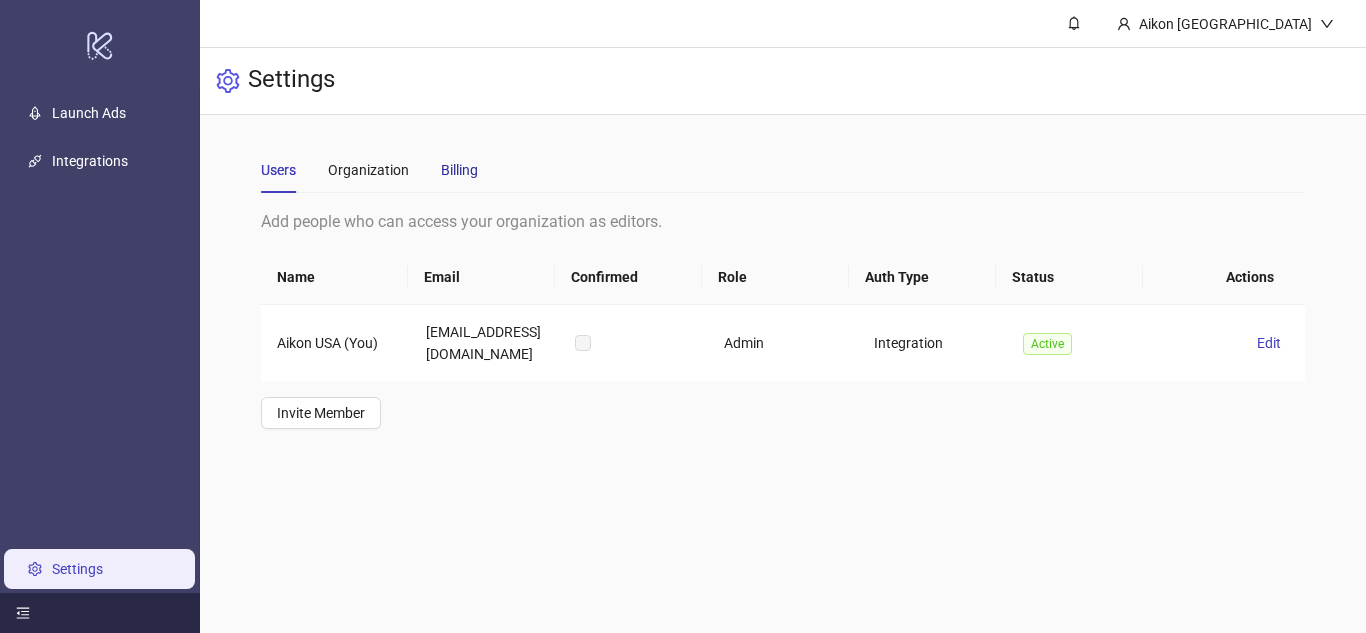 click on "Billing" at bounding box center (459, 170) 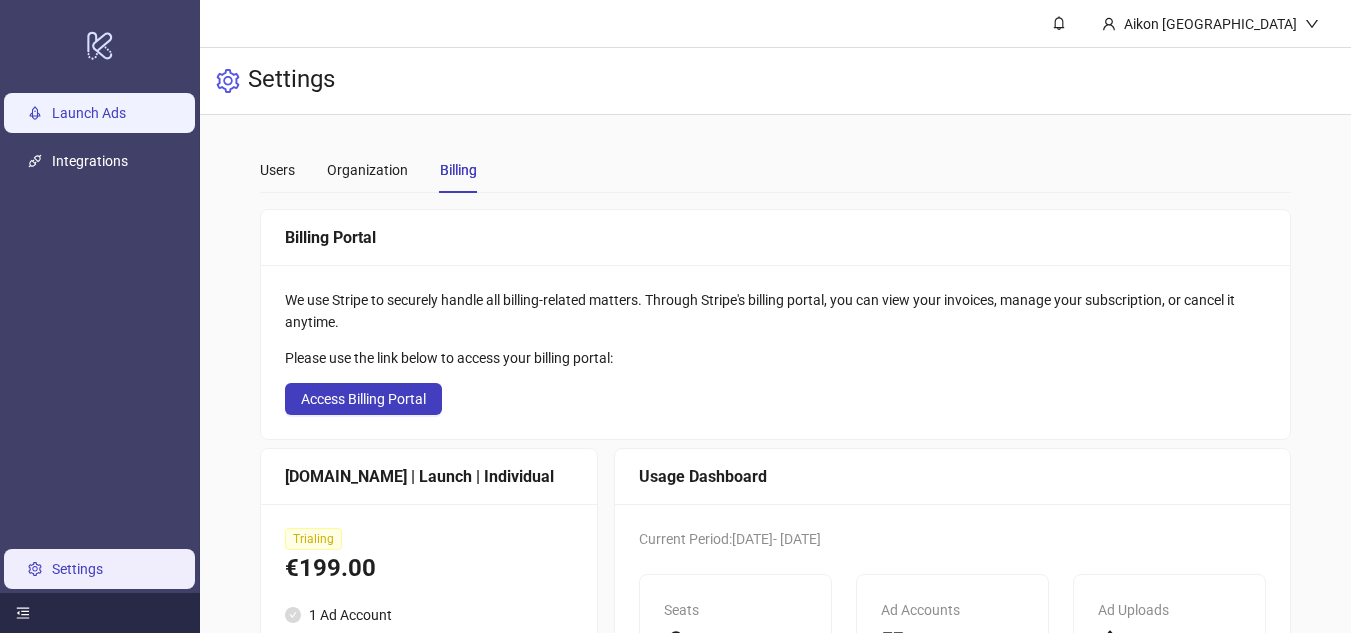 click on "Launch Ads" at bounding box center (89, 113) 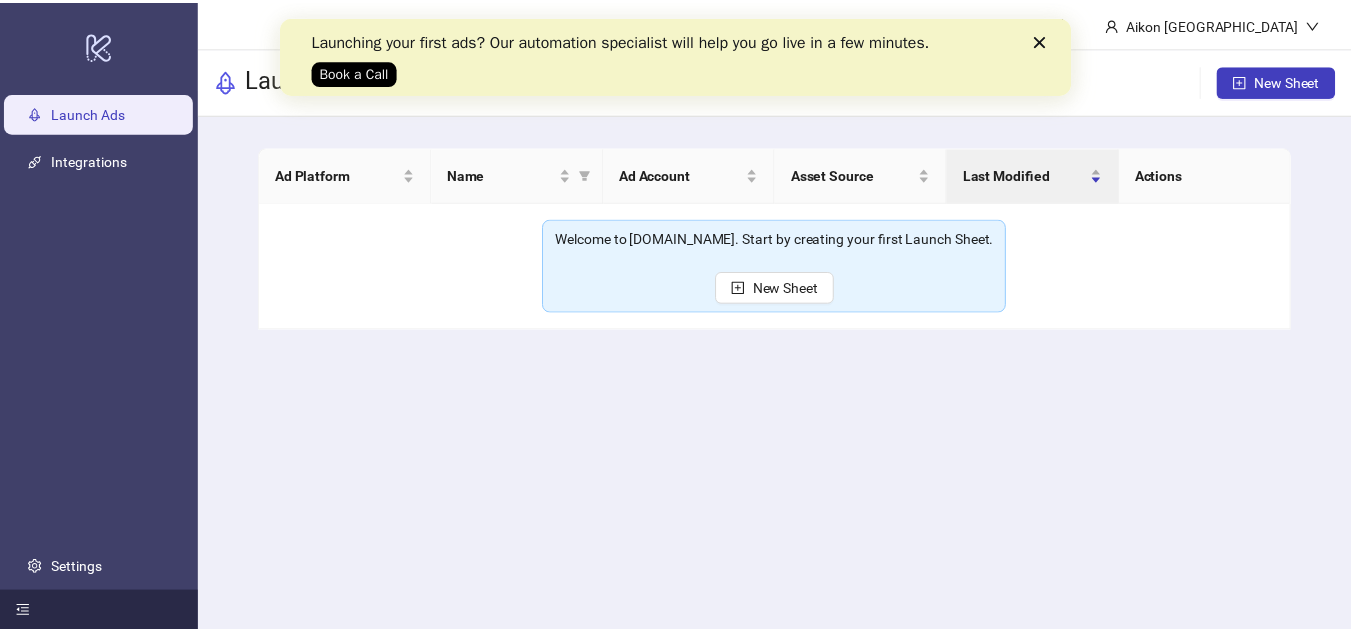 scroll, scrollTop: 0, scrollLeft: 0, axis: both 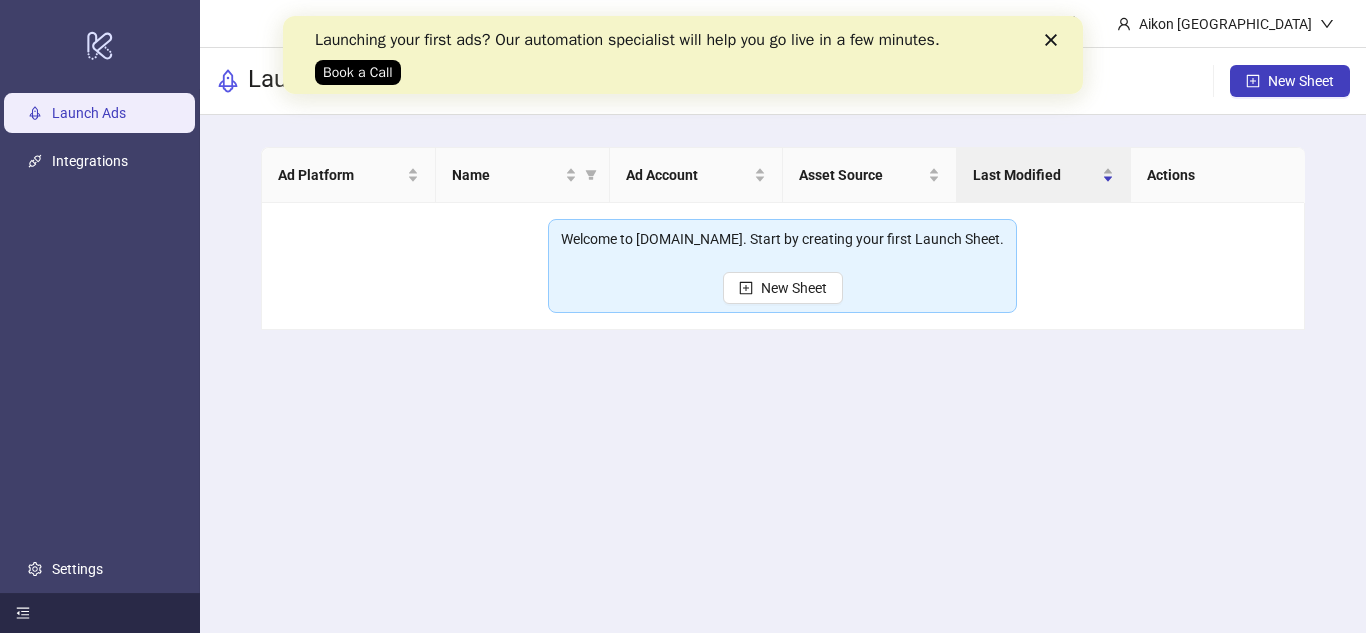 click on "Actions" at bounding box center [1218, 175] 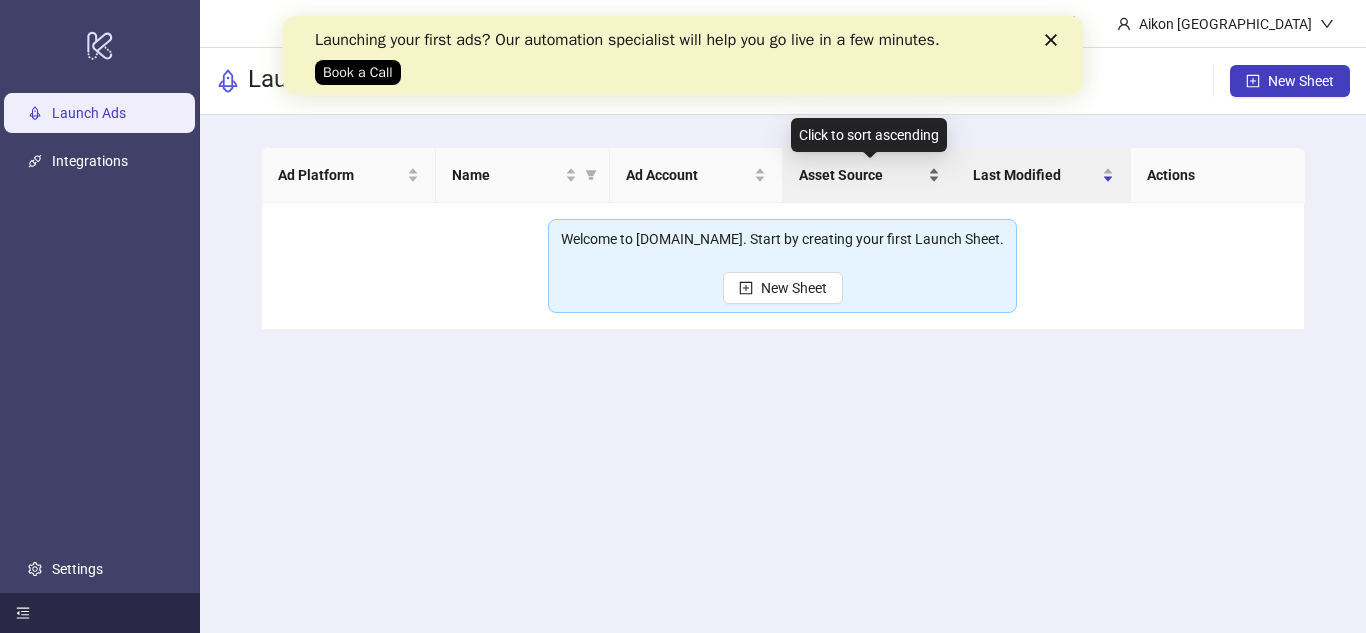 click on "Asset Source" at bounding box center [869, 175] 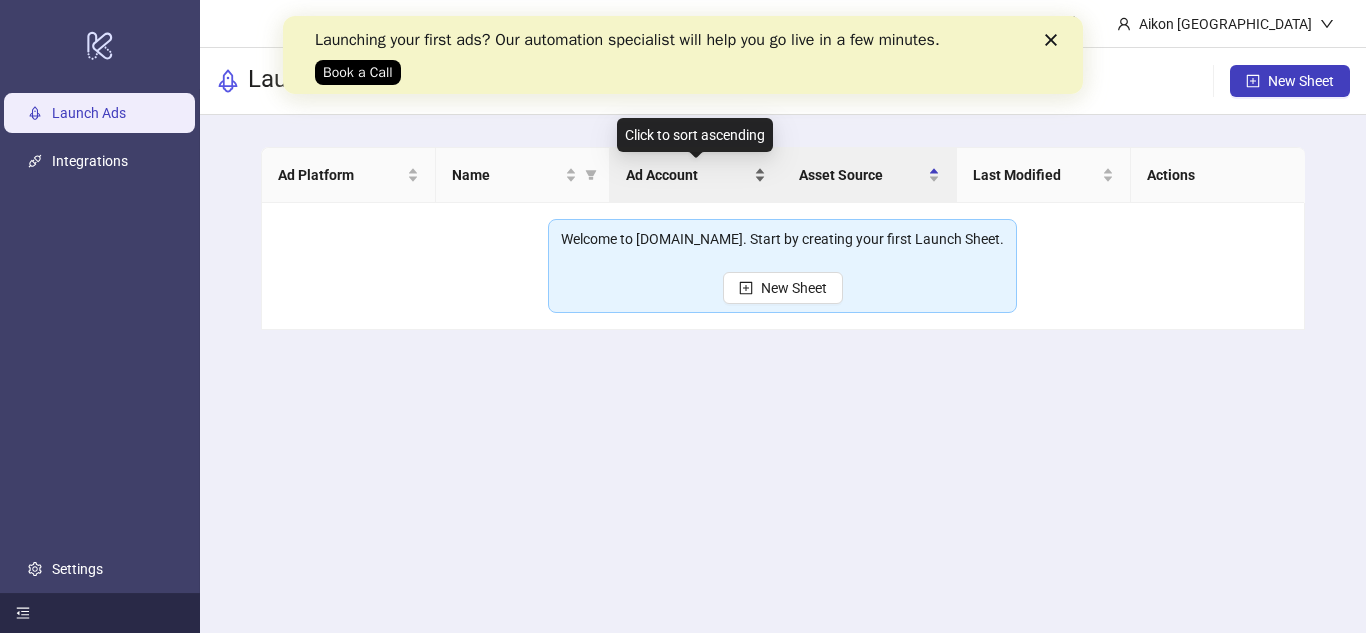 click on "Ad Account" at bounding box center [688, 175] 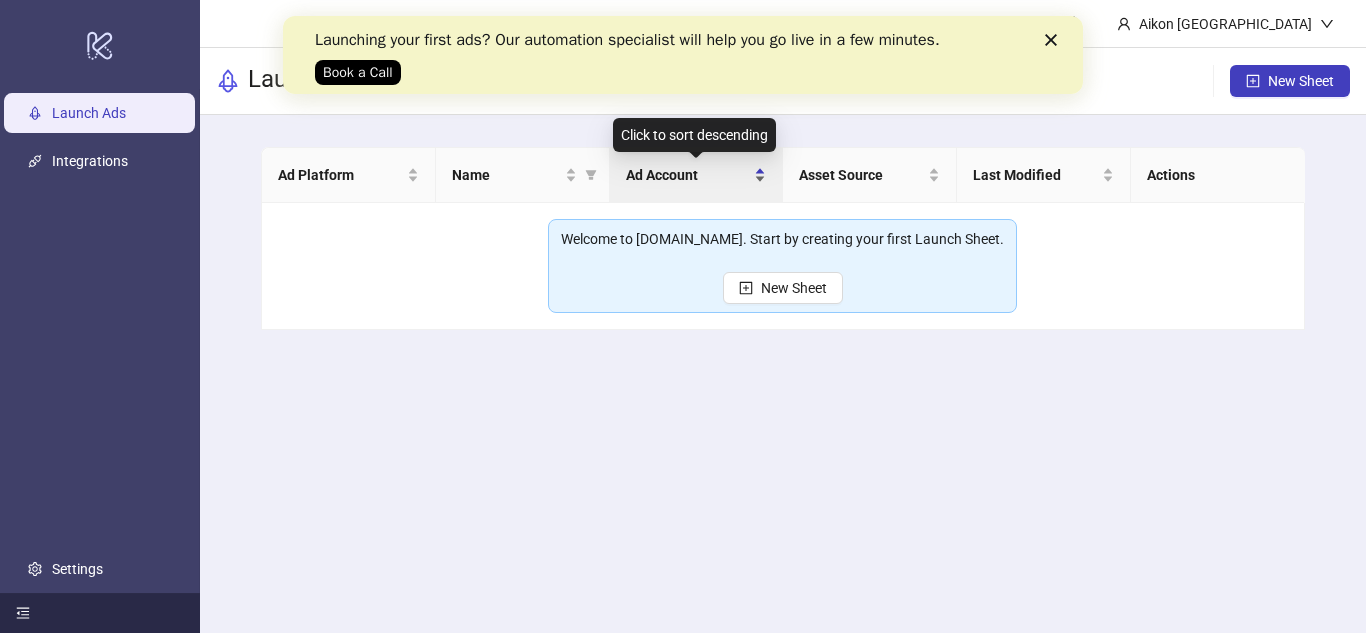 click on "Ad Account" at bounding box center [688, 175] 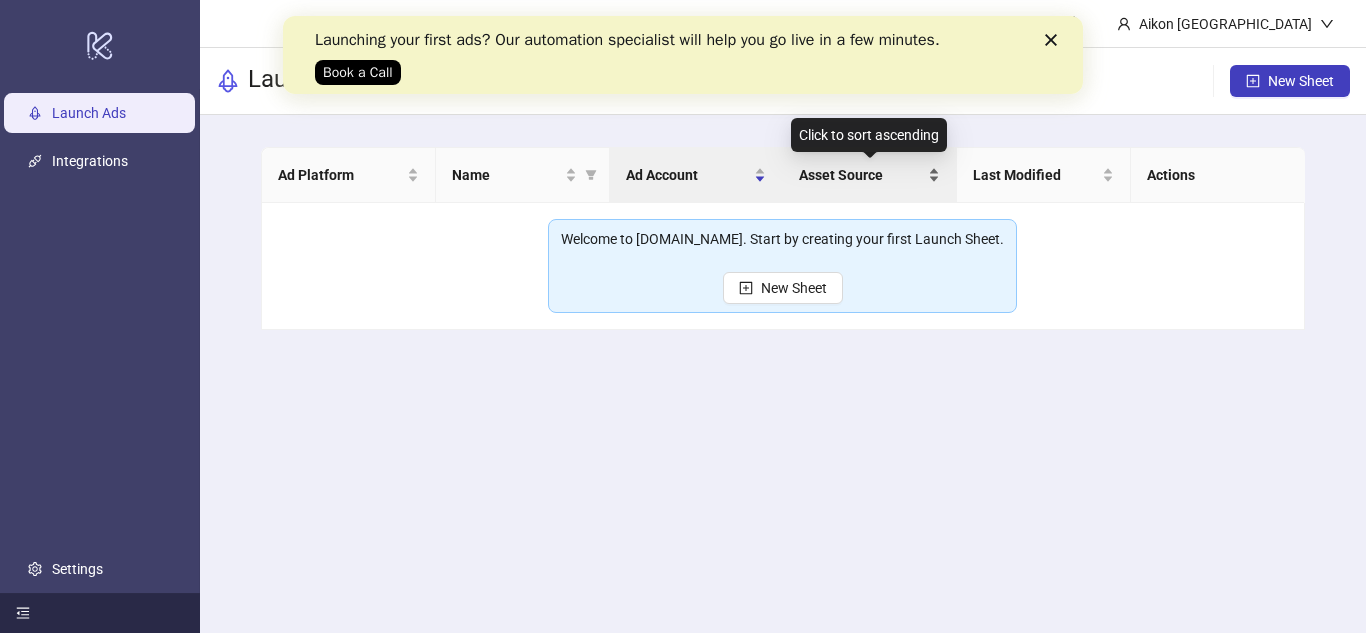 click on "Asset Source" at bounding box center [861, 175] 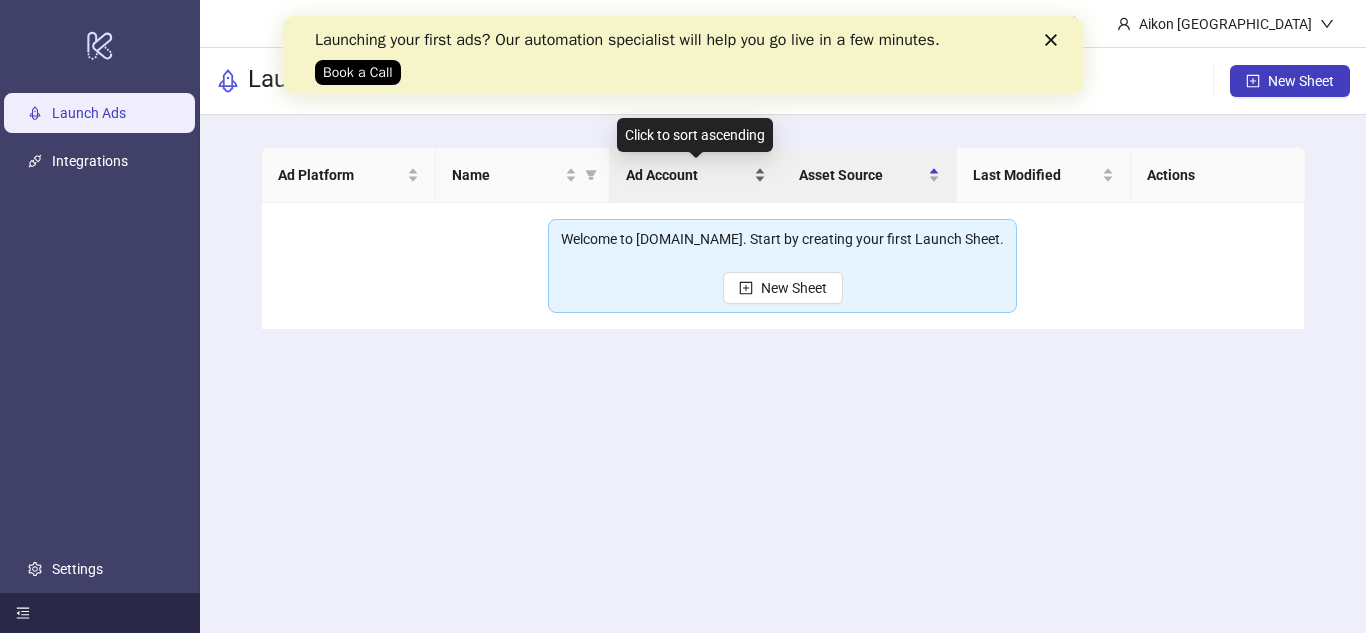 click on "Ad Account" at bounding box center [688, 175] 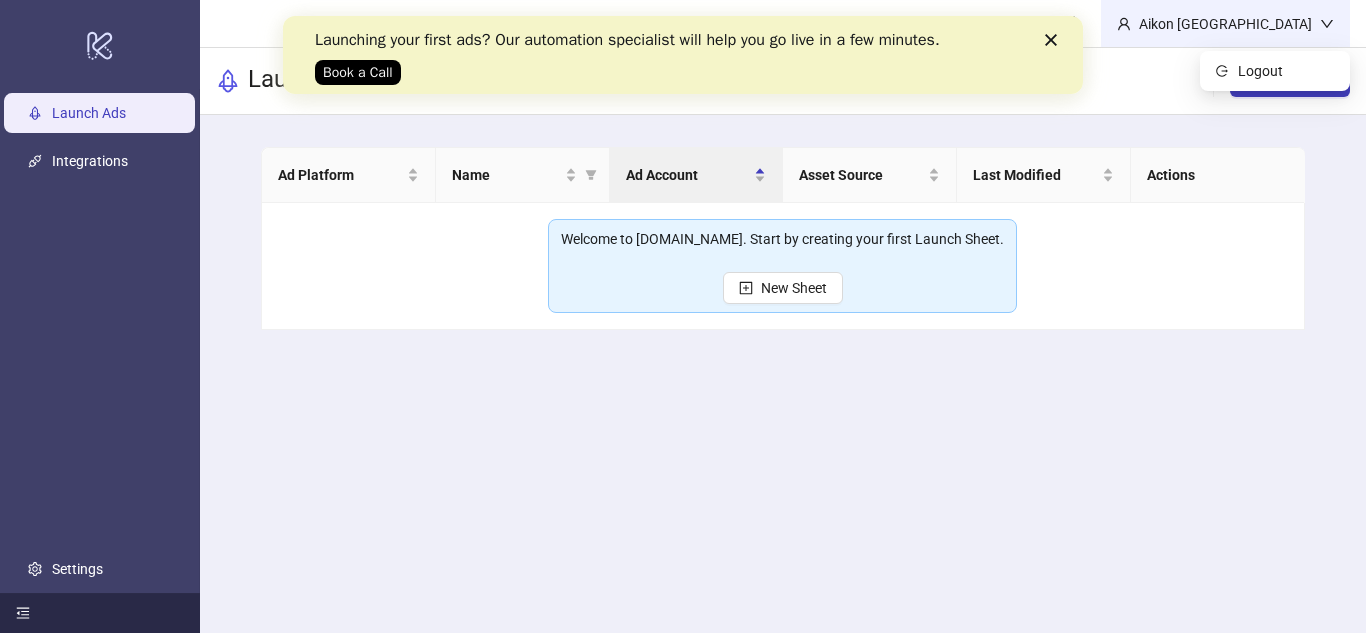 click on "Aikon [GEOGRAPHIC_DATA]" at bounding box center (1225, 24) 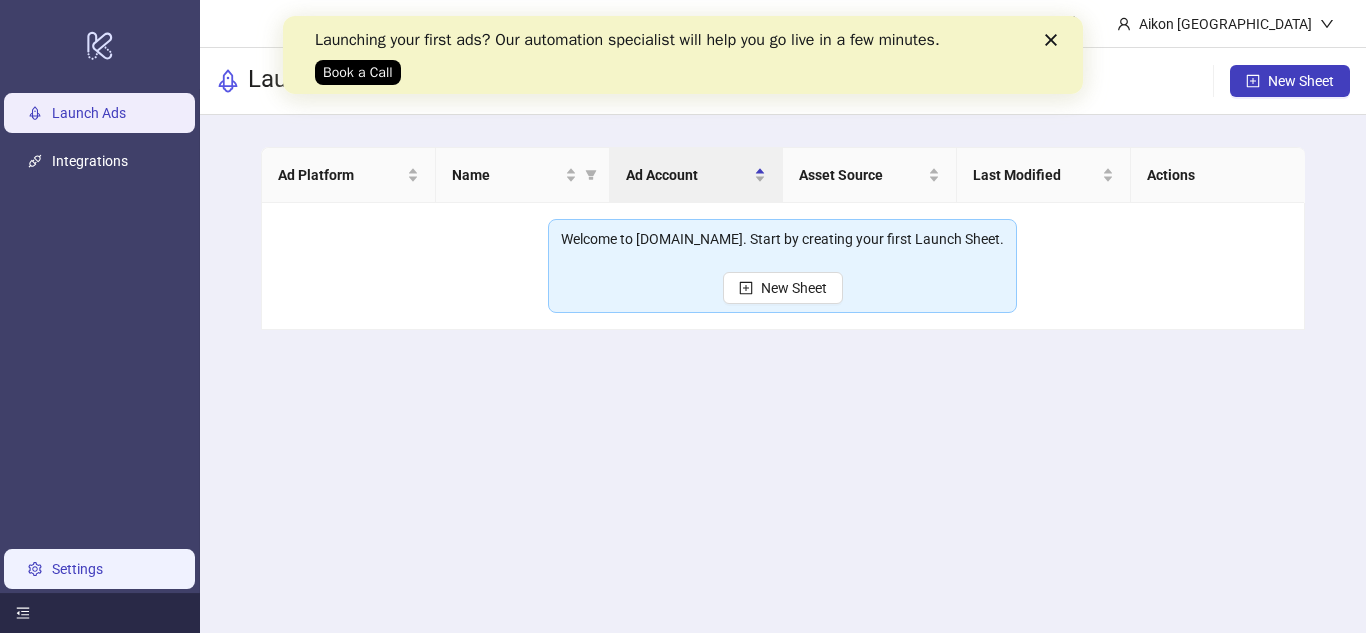 click on "Settings" at bounding box center (77, 569) 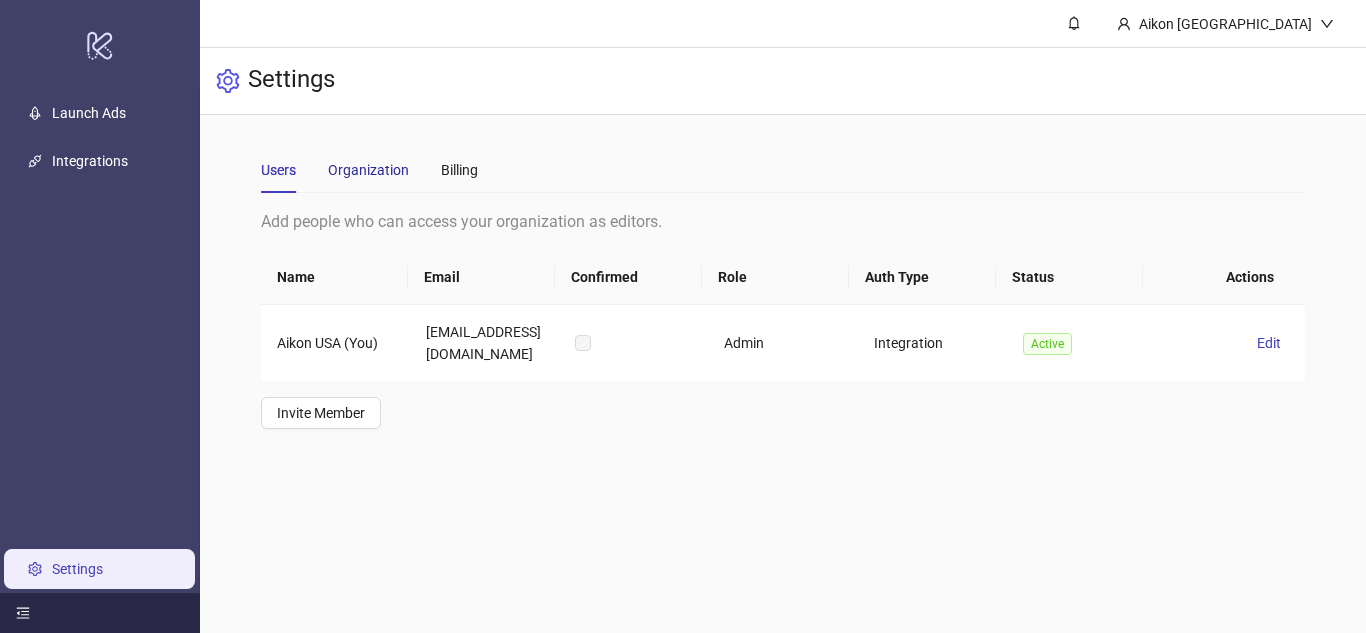 click on "Organization" at bounding box center (368, 170) 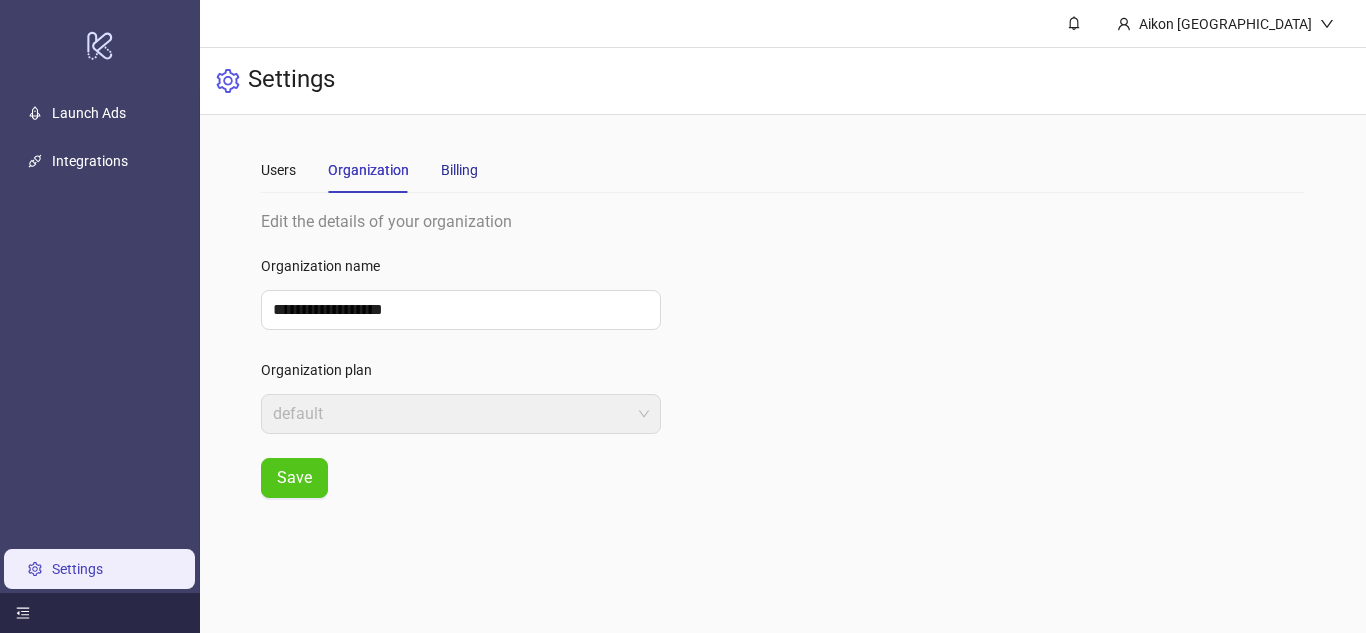 click on "Billing" at bounding box center (459, 170) 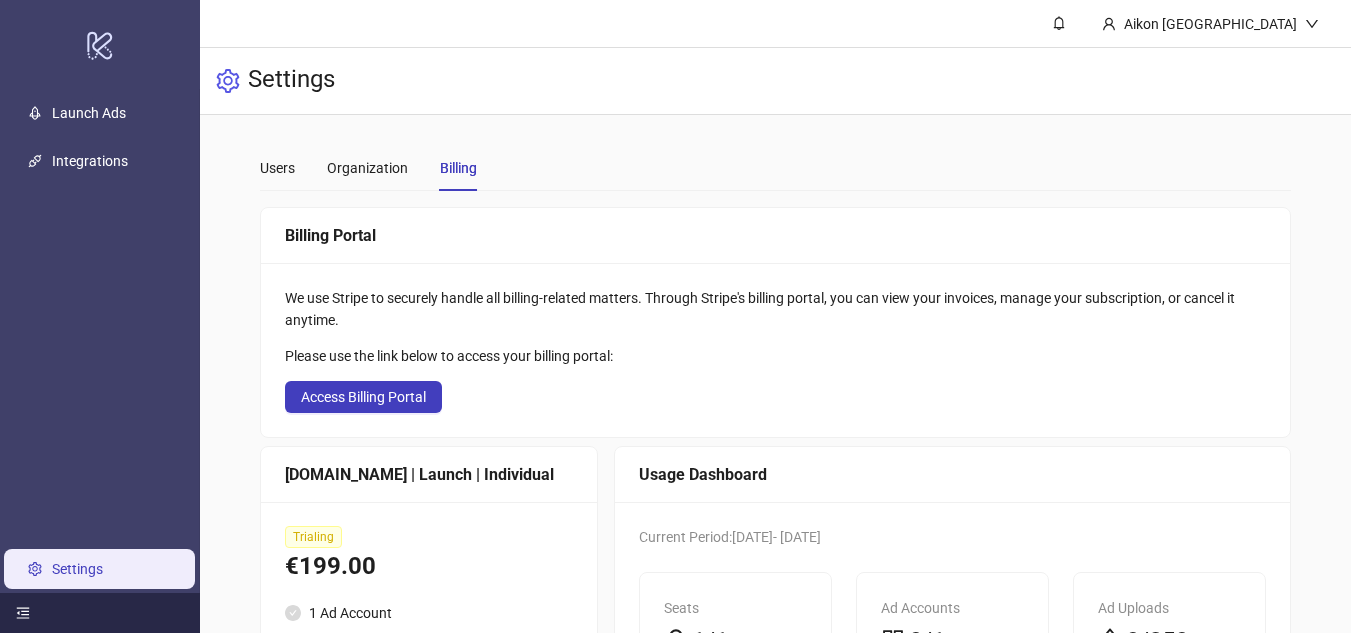 scroll, scrollTop: 0, scrollLeft: 0, axis: both 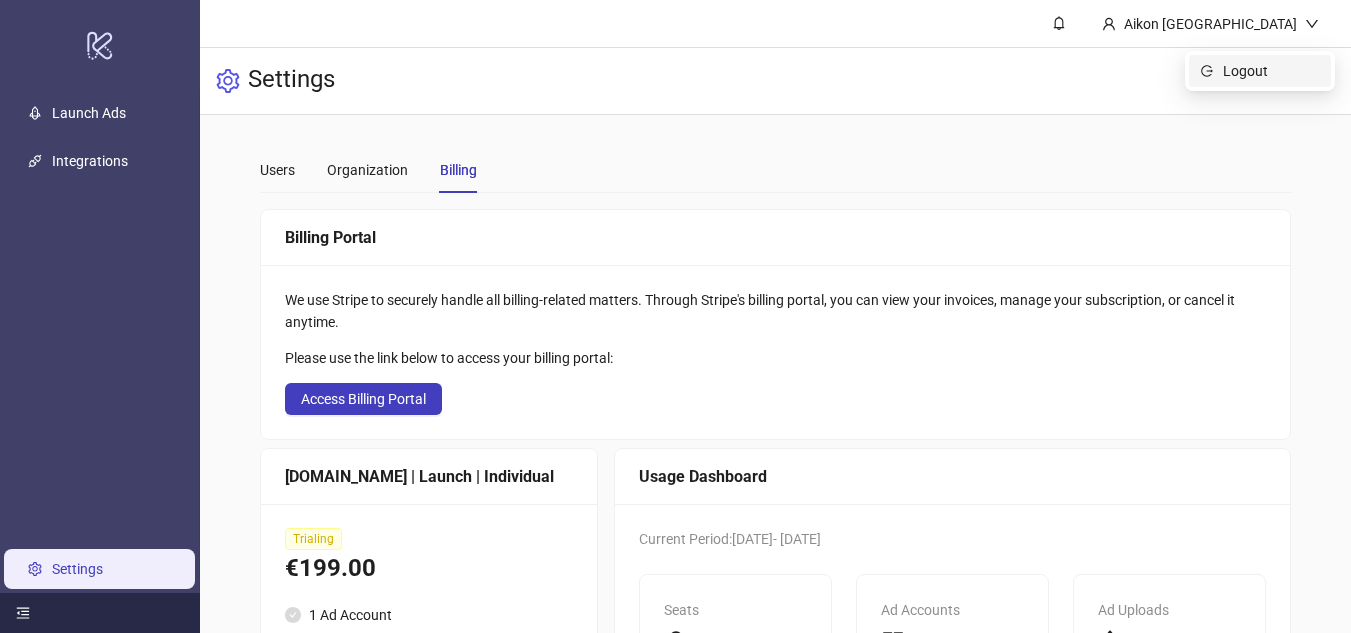 click on "Logout" at bounding box center [1271, 71] 